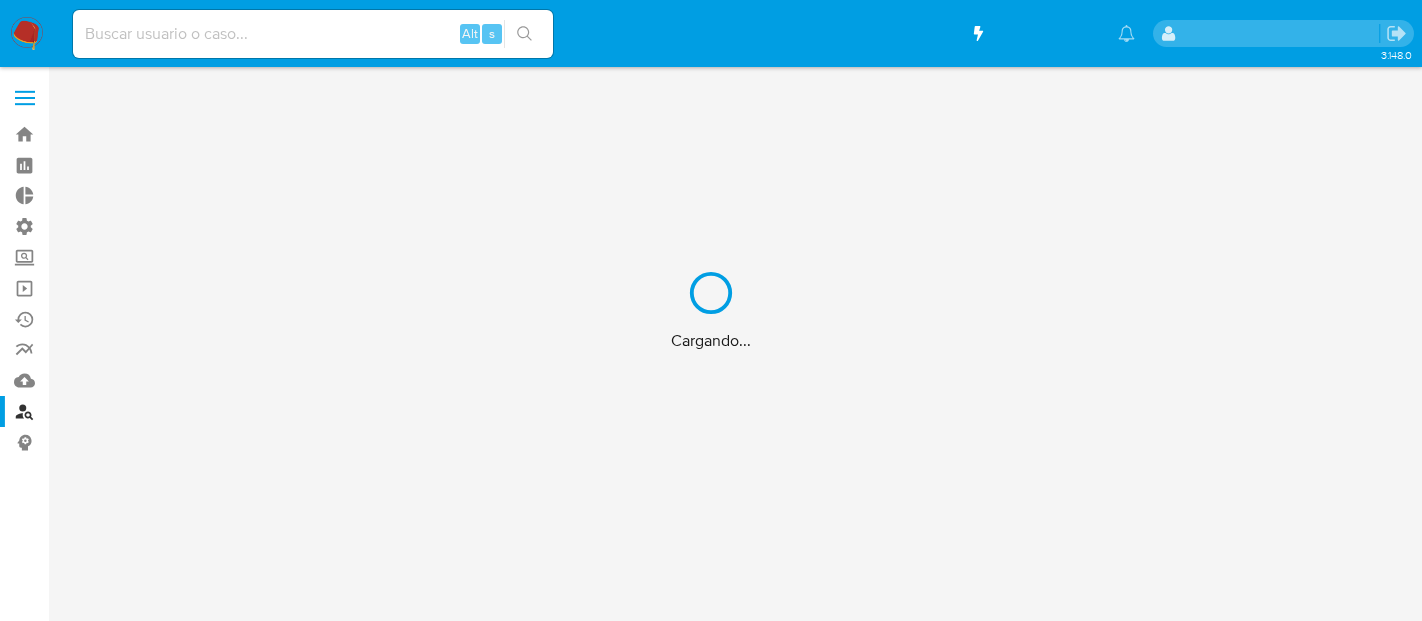 scroll, scrollTop: 0, scrollLeft: 0, axis: both 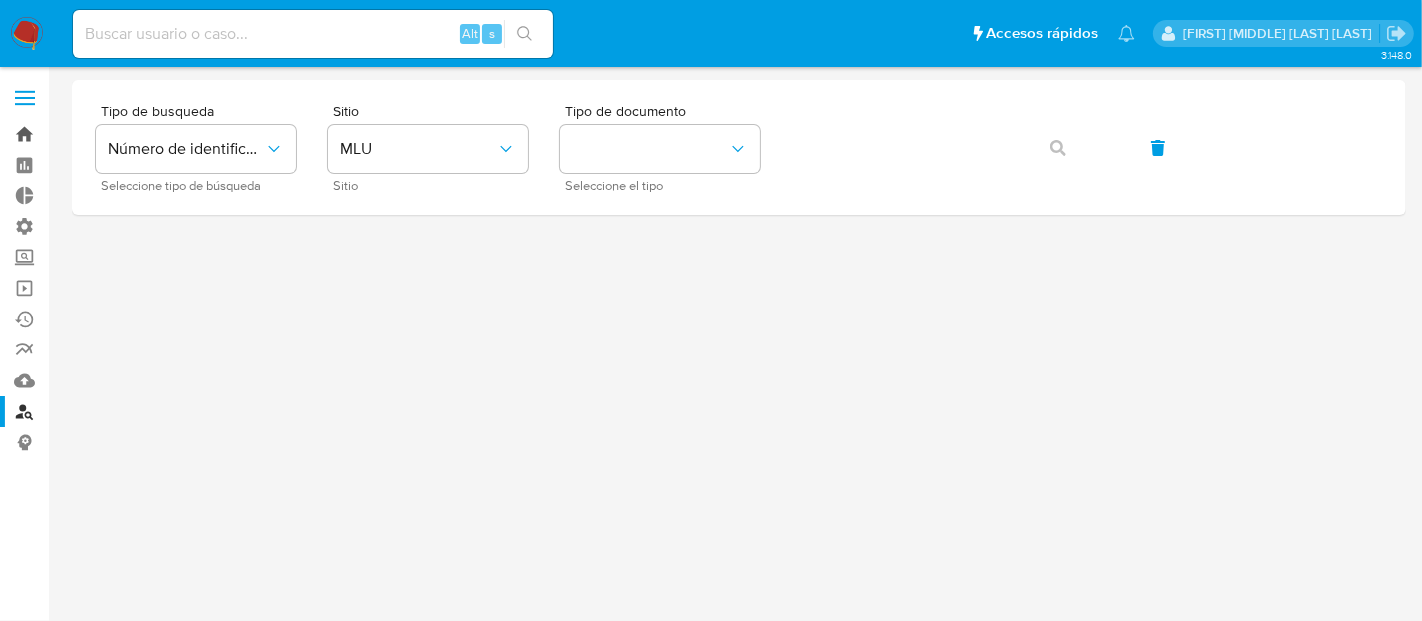 click on "Bandeja" at bounding box center (119, 134) 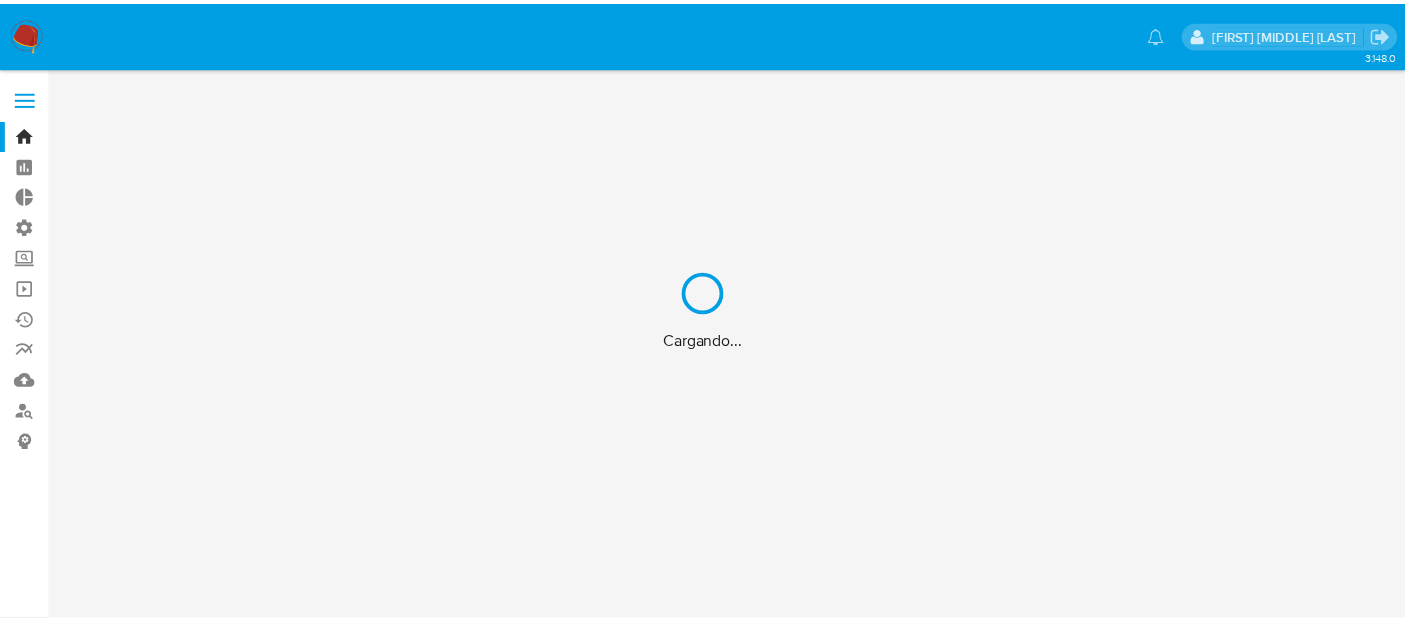 scroll, scrollTop: 0, scrollLeft: 0, axis: both 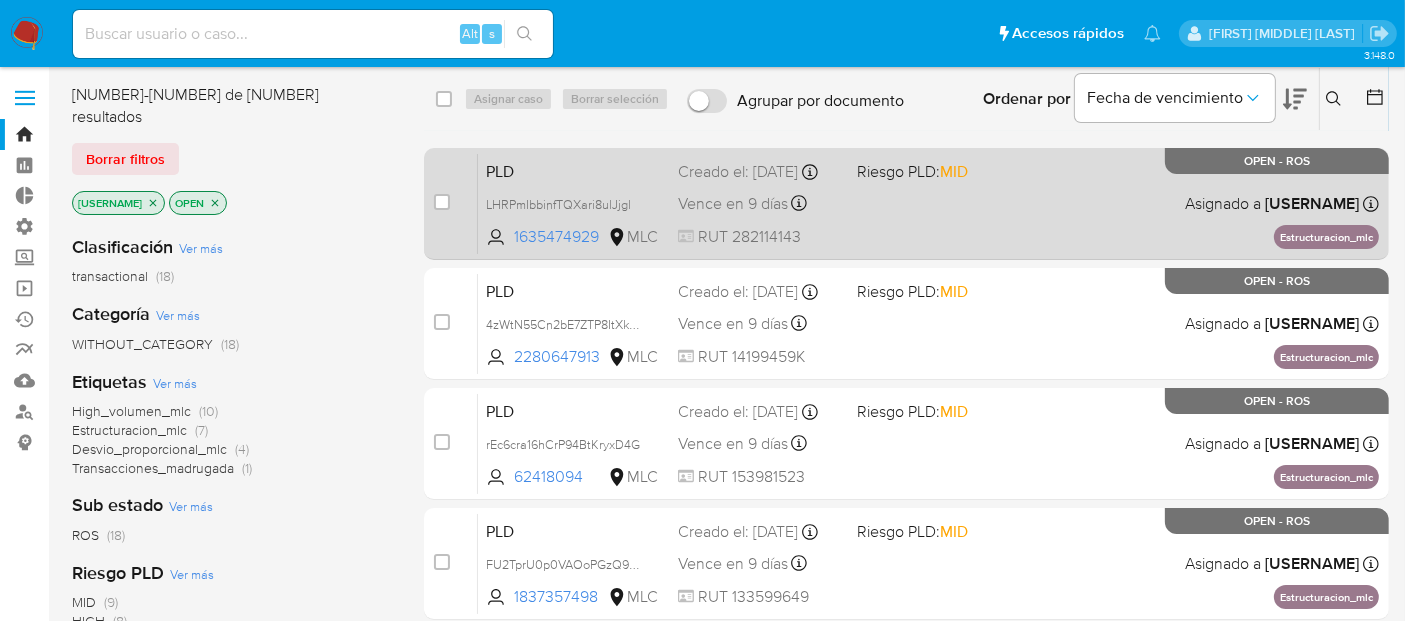 click on "PLD LHRPmIbbinfTQXari8ulJjgl 1635474929 MLC Riesgo PLD:  MID Creado el: 12/05/2025   Creado el: 12/05/2025 05:10:23 Vence en 9 días   Vence el 10/08/2025 05:10:23 RUT   282114143 Asignado a   robenavidesc   Asignado el: 10/06/2025 14:50:29 Estructuracion_mlc OPEN - ROS" at bounding box center [928, 203] 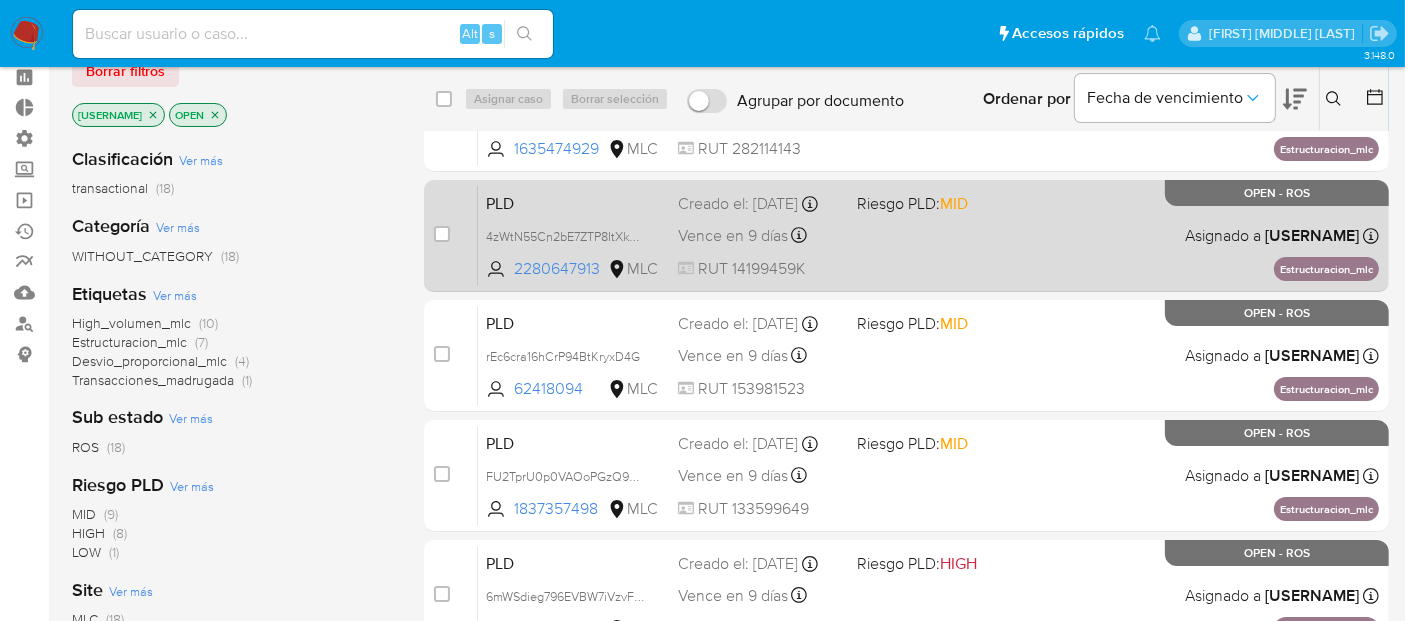 scroll, scrollTop: 0, scrollLeft: 0, axis: both 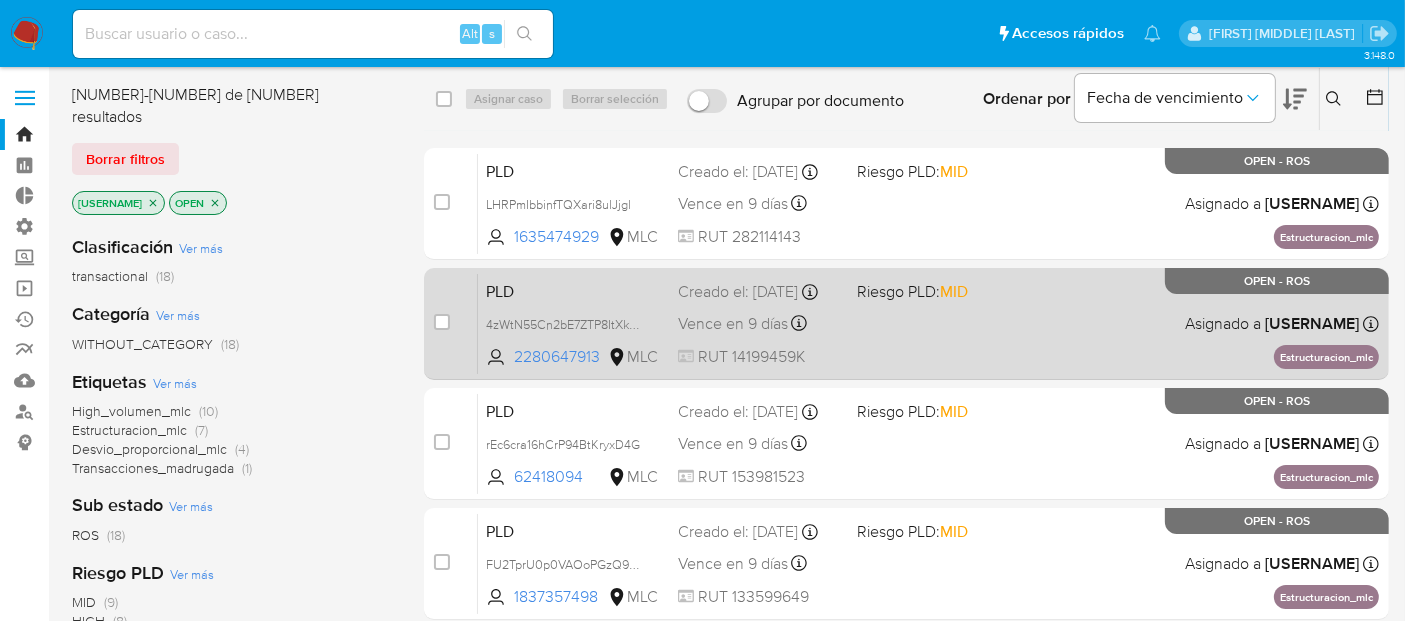 click on "PLD 4zWtN55Cn2bE7ZTP8ItXkMwU 2280647913 MLC Riesgo PLD:  MID Creado el: 12/05/2025   Creado el: 12/05/2025 05:10:16 Vence en 9 días   Vence el 10/08/2025 05:10:16 RUT   14199459K Asignado a   robenavidesc   Asignado el: 10/06/2025 14:50:29 Estructuracion_mlc OPEN - ROS" at bounding box center (928, 323) 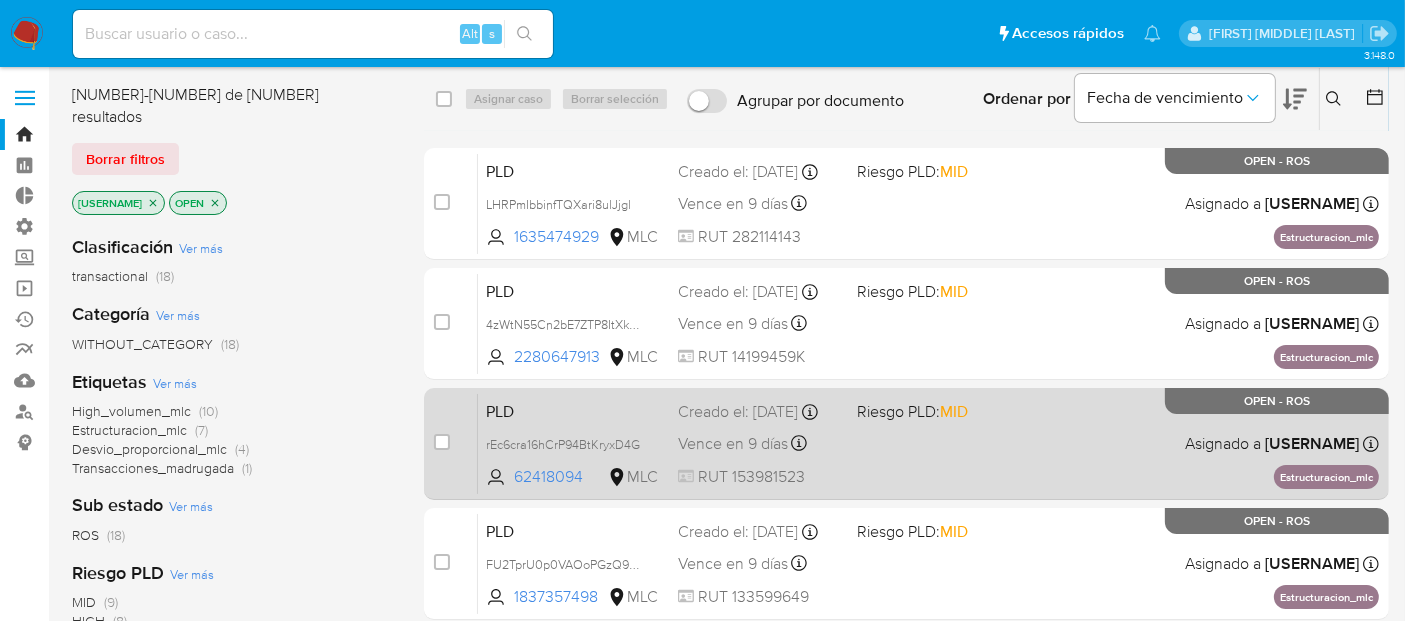 click on "PLD rEc6cra16hCrP94BtKryxD4G 62418094 MLC Riesgo PLD:  MID Creado el: 12/05/2025   Creado el: 12/05/2025 05:10:15 Vence en 9 días   Vence el 10/08/2025 05:10:15 RUT   153981523 Asignado a   robenavidesc   Asignado el: 10/06/2025 14:50:29 Estructuracion_mlc OPEN - ROS" at bounding box center [928, 443] 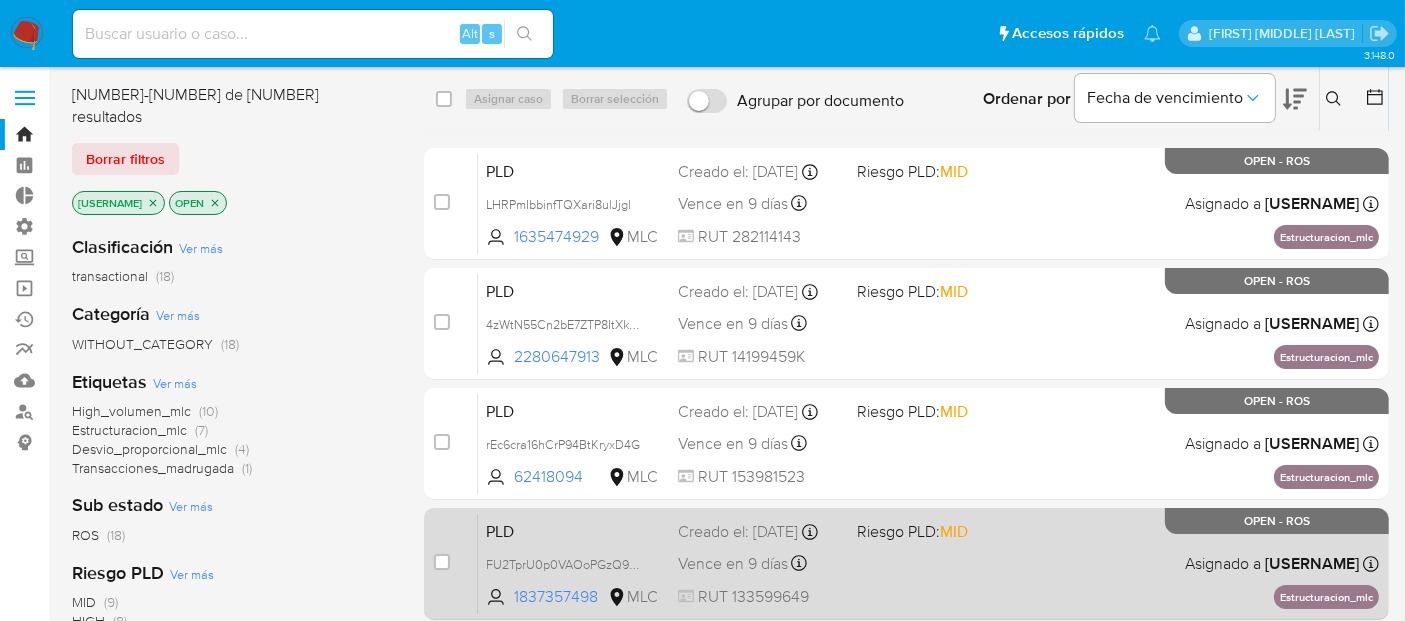 click on "PLD FU2TprU0p0VAOoPGzQ9Q1V7M 1837357498 MLC Riesgo PLD:  MID Creado el: 12/05/2025   Creado el: 12/05/2025 05:09:30 Vence en 9 días   Vence el 10/08/2025 05:09:31 RUT   133599649 Asignado a   robenavidesc   Asignado el: 10/06/2025 14:50:30 Estructuracion_mlc OPEN - ROS" at bounding box center [928, 563] 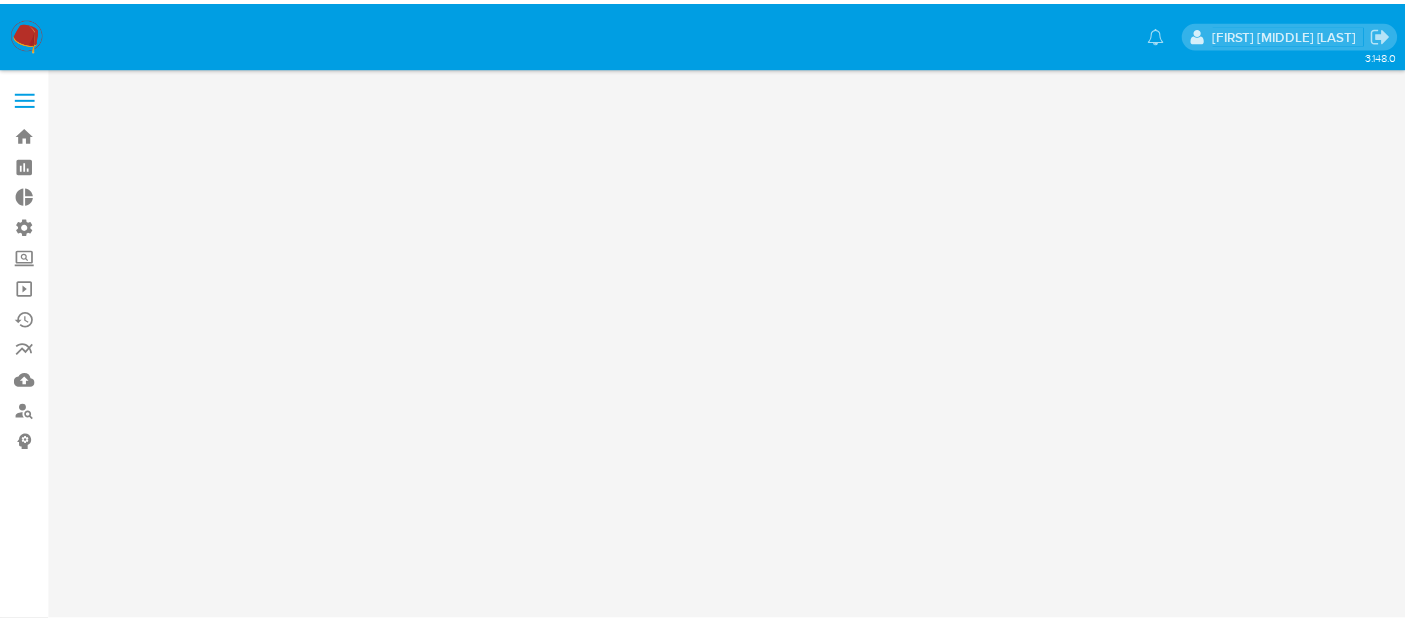 scroll, scrollTop: 0, scrollLeft: 0, axis: both 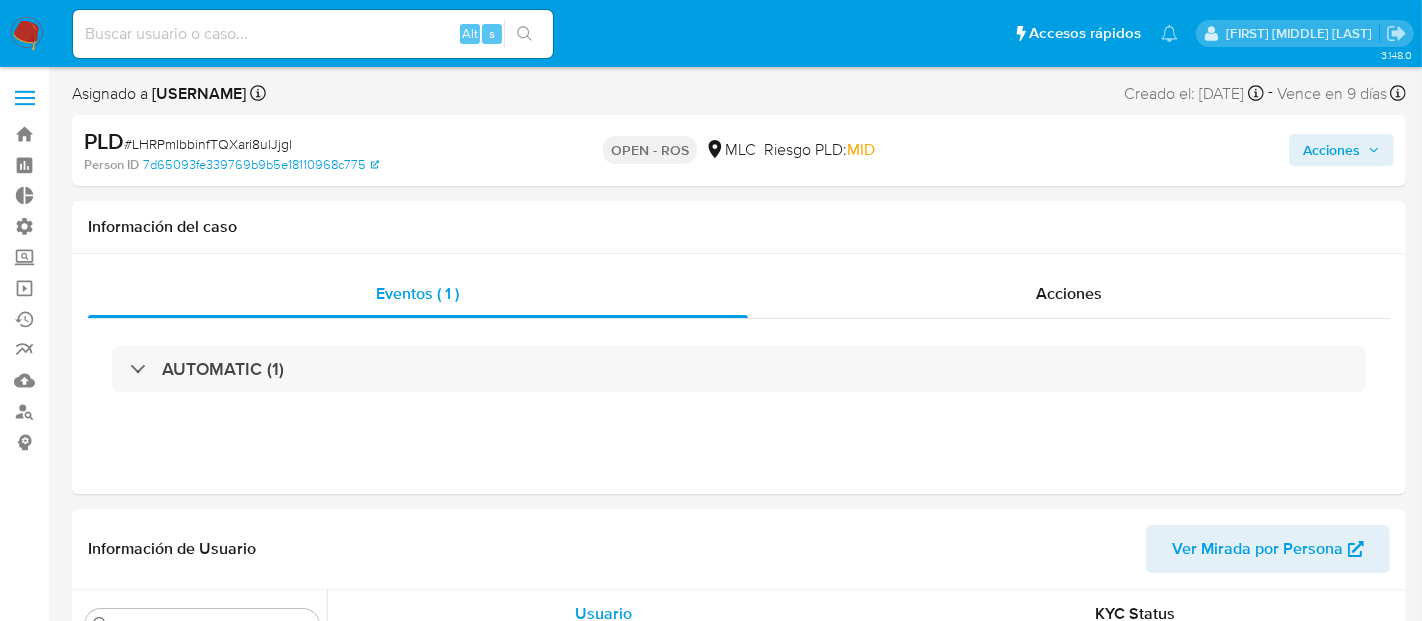 select on "10" 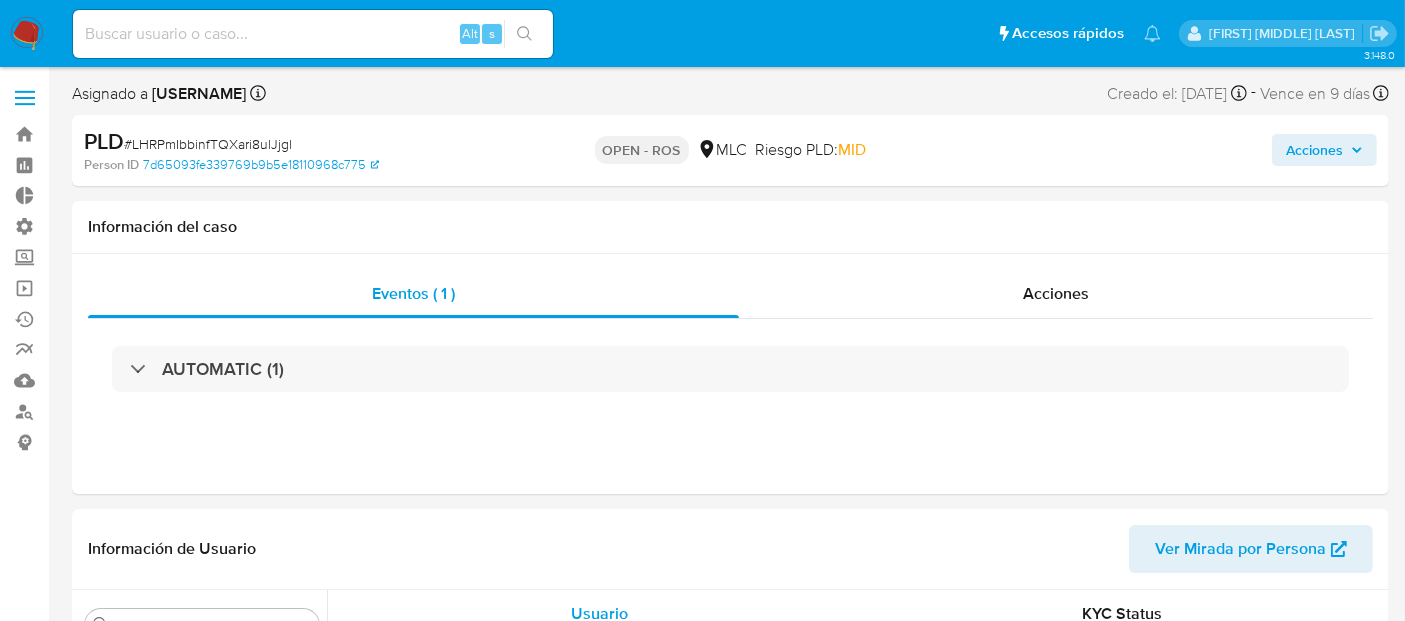 scroll, scrollTop: 796, scrollLeft: 0, axis: vertical 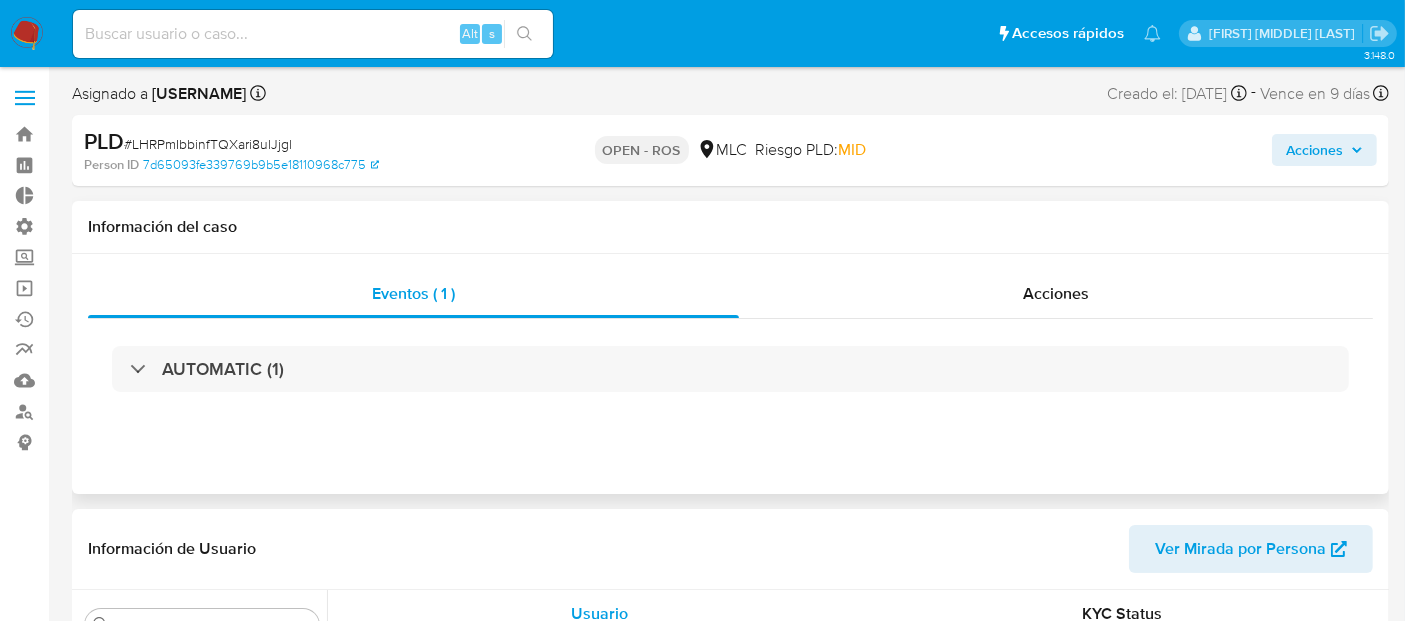 click on "AUTOMATIC (1)" at bounding box center [730, 369] 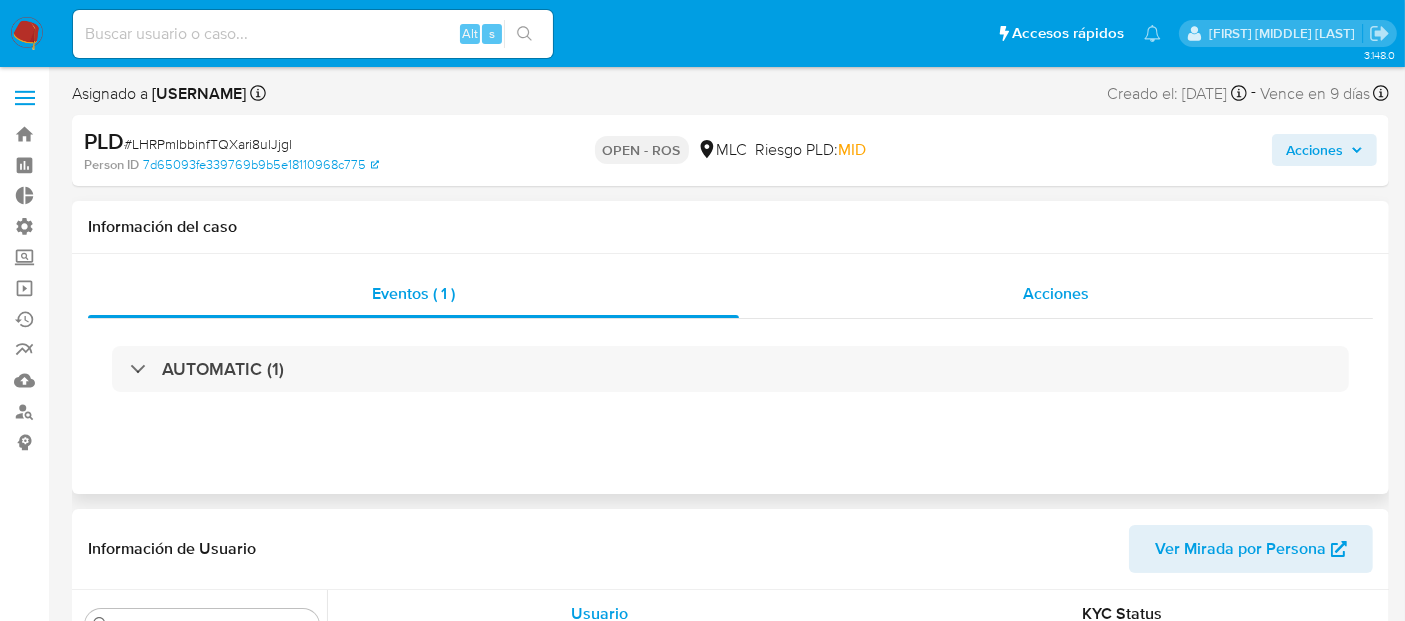 click on "Acciones" at bounding box center [1056, 293] 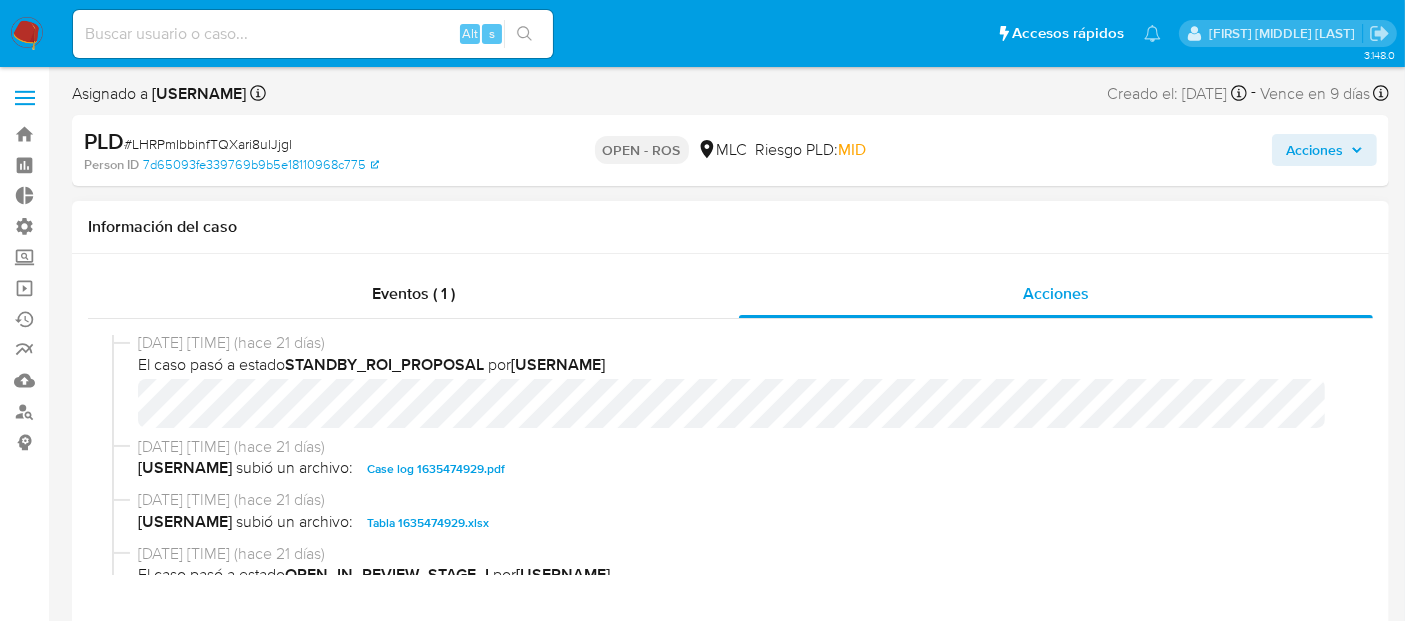 scroll, scrollTop: 508, scrollLeft: 0, axis: vertical 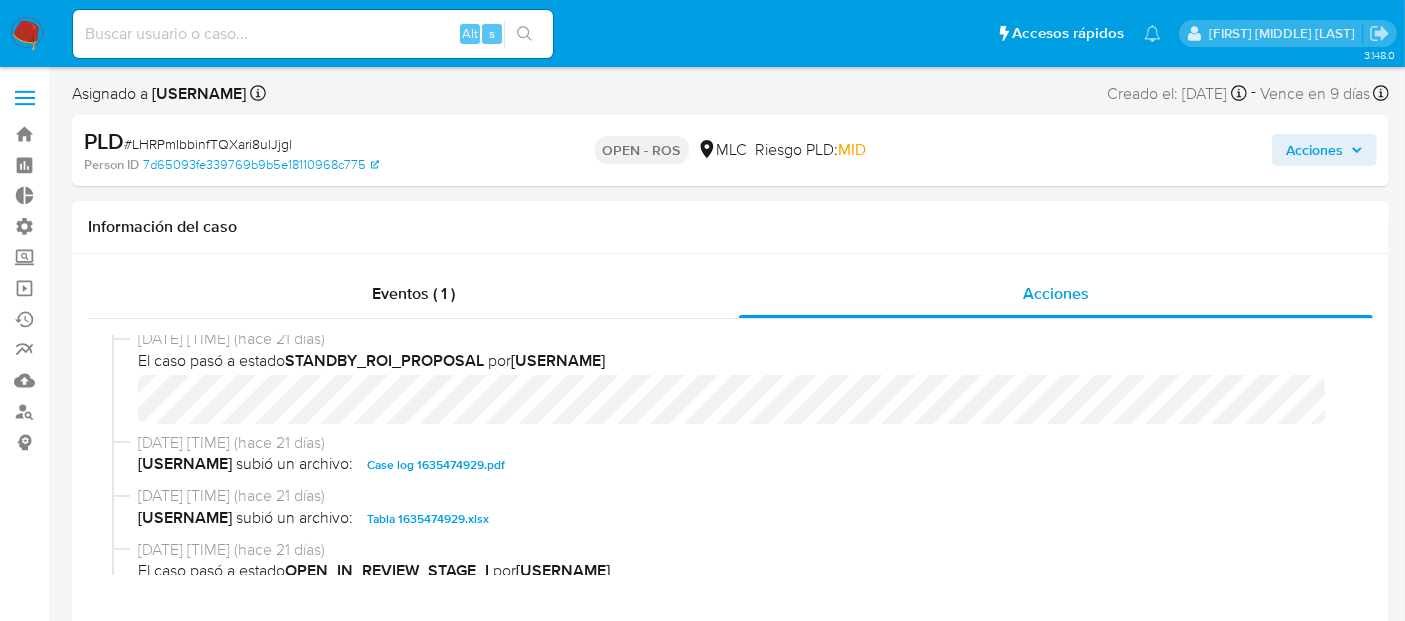 click on "Case log 1635474929.pdf" at bounding box center (436, 465) 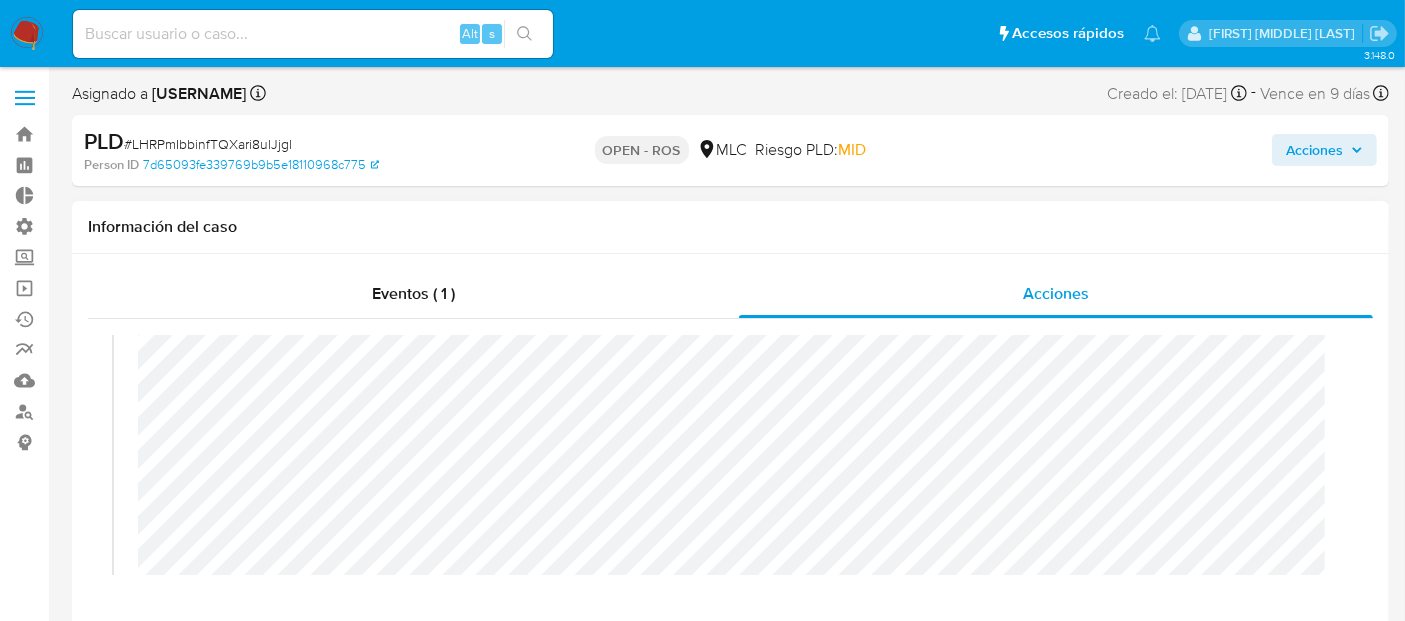 scroll, scrollTop: 97, scrollLeft: 0, axis: vertical 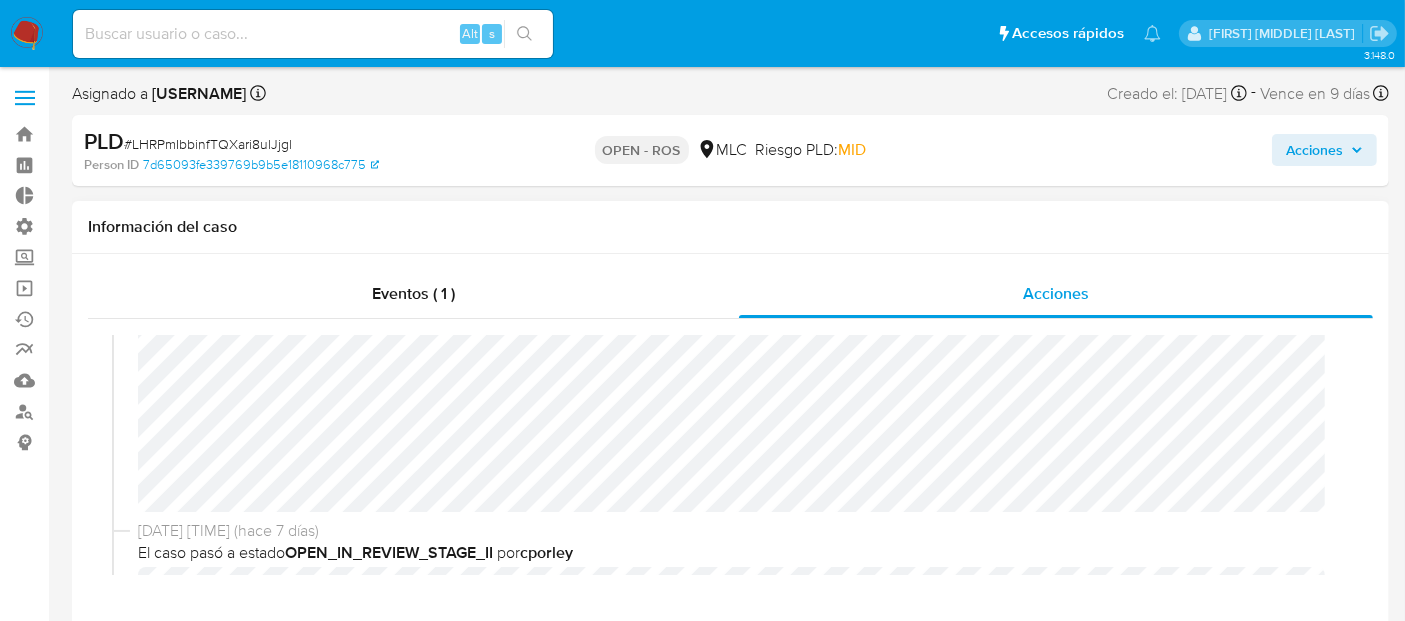 click on "25/07/2025 08:37:46 (hace 7 días) El caso pasó a estado  OPEN_ROS      por  cporley" at bounding box center (730, 347) 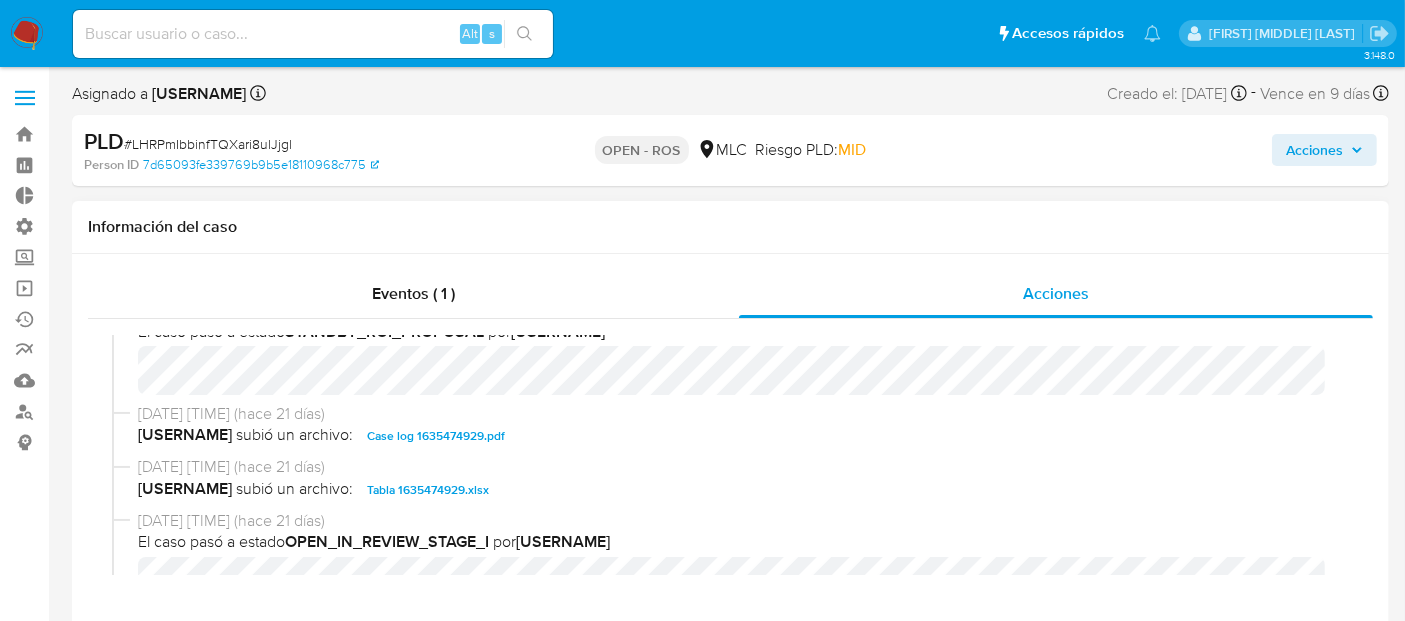scroll, scrollTop: 537, scrollLeft: 0, axis: vertical 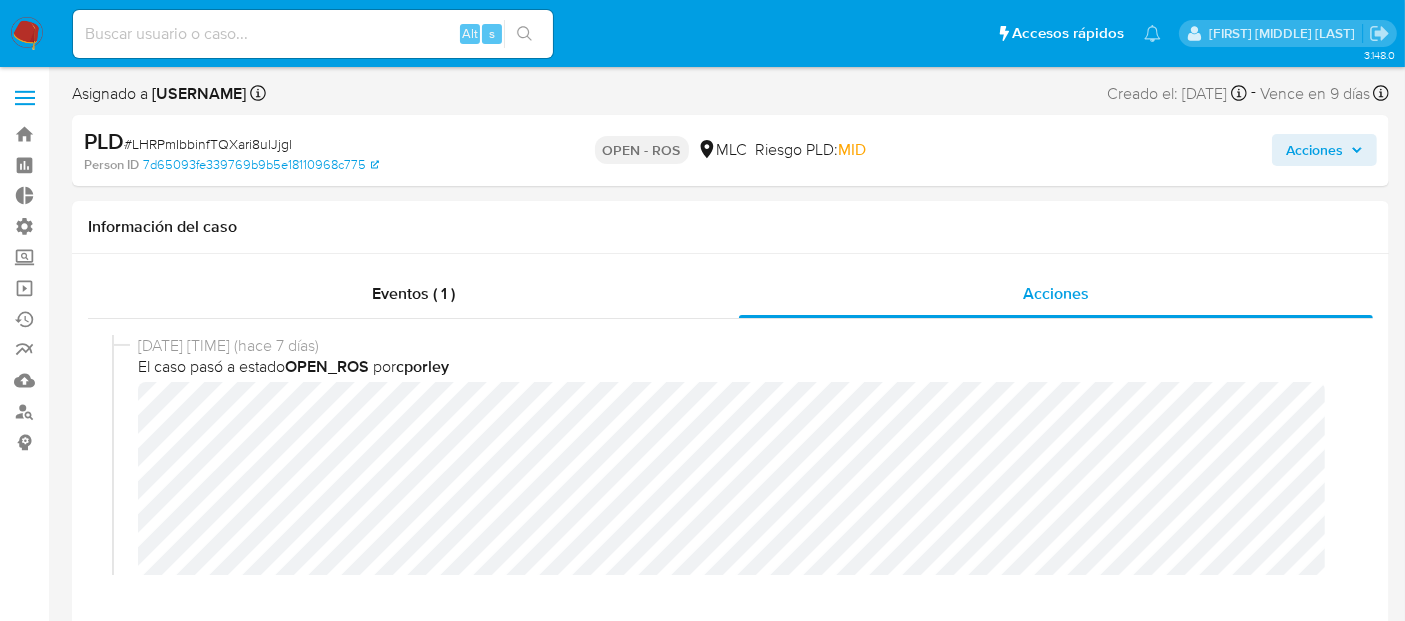 click on "Acciones" at bounding box center (1314, 150) 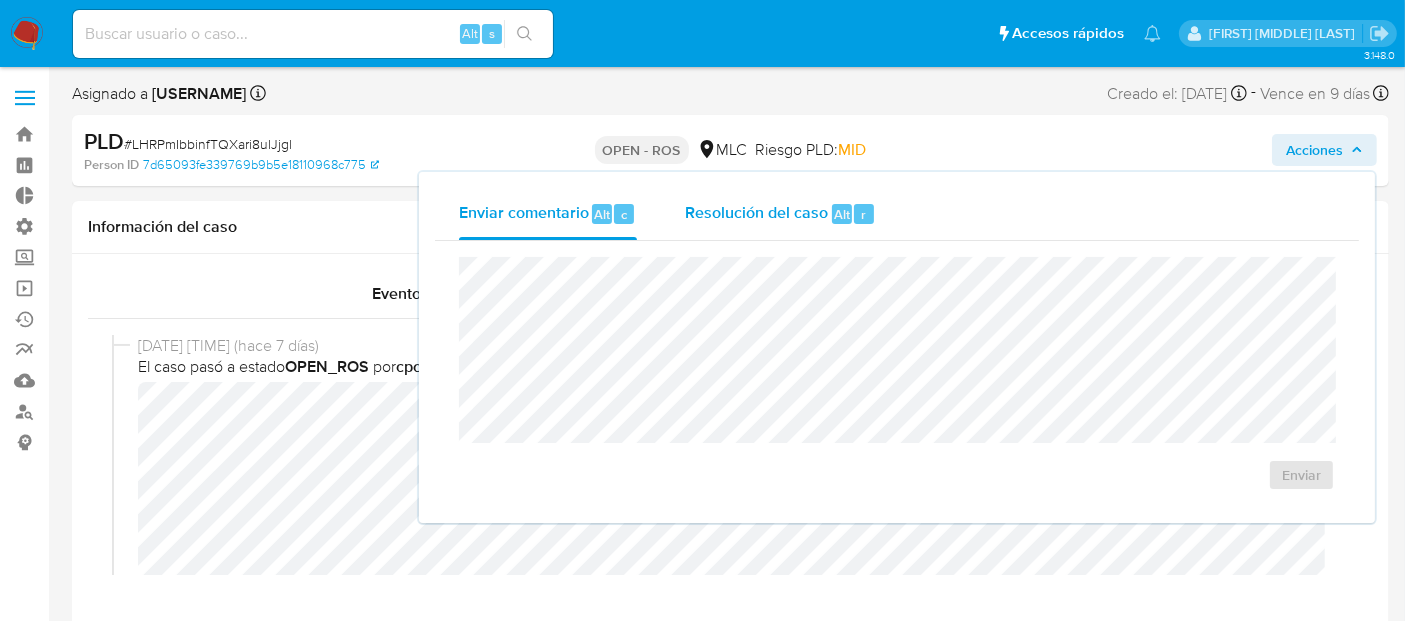 click on "Resolución del caso Alt r" at bounding box center [780, 214] 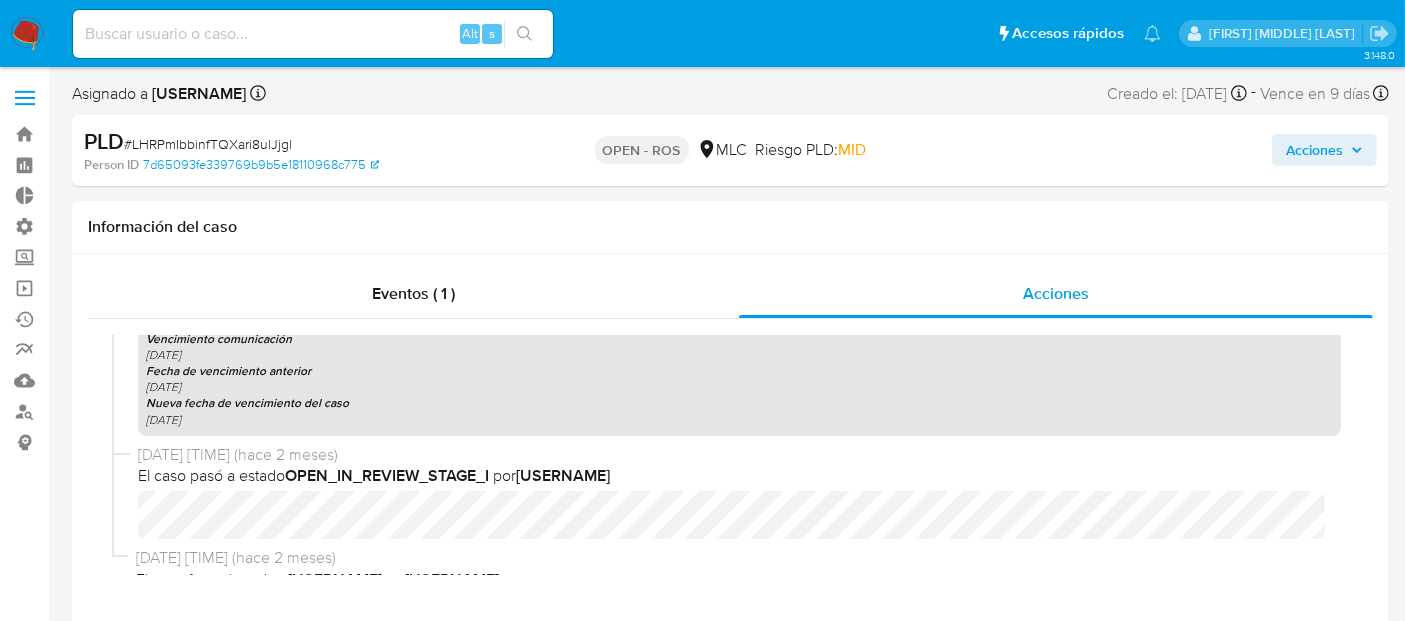 scroll, scrollTop: 1398, scrollLeft: 0, axis: vertical 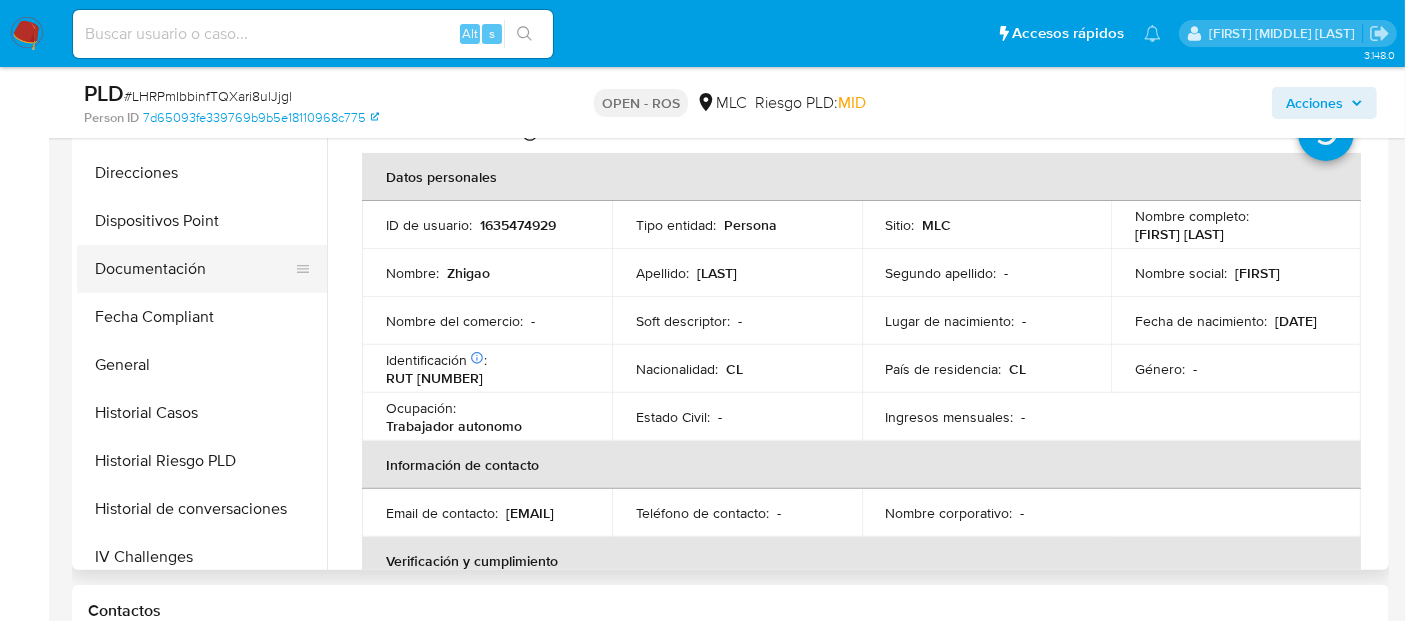 click on "Documentación" at bounding box center (194, 269) 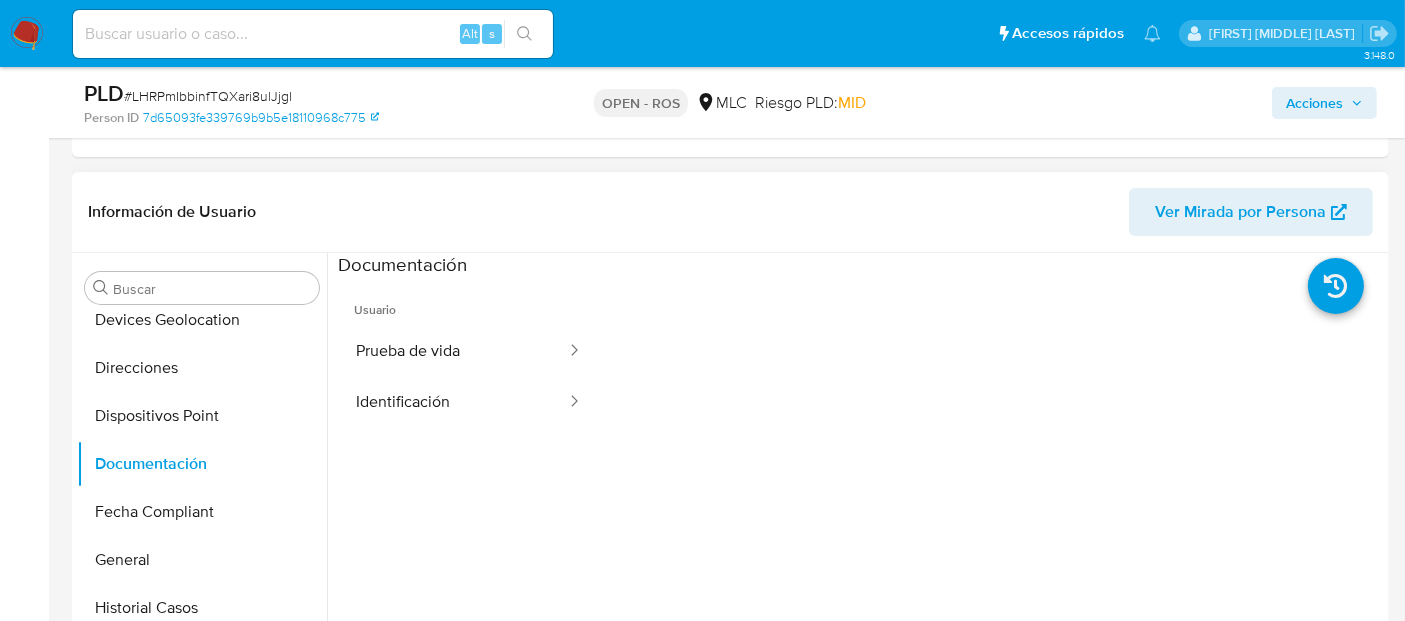 scroll, scrollTop: 411, scrollLeft: 0, axis: vertical 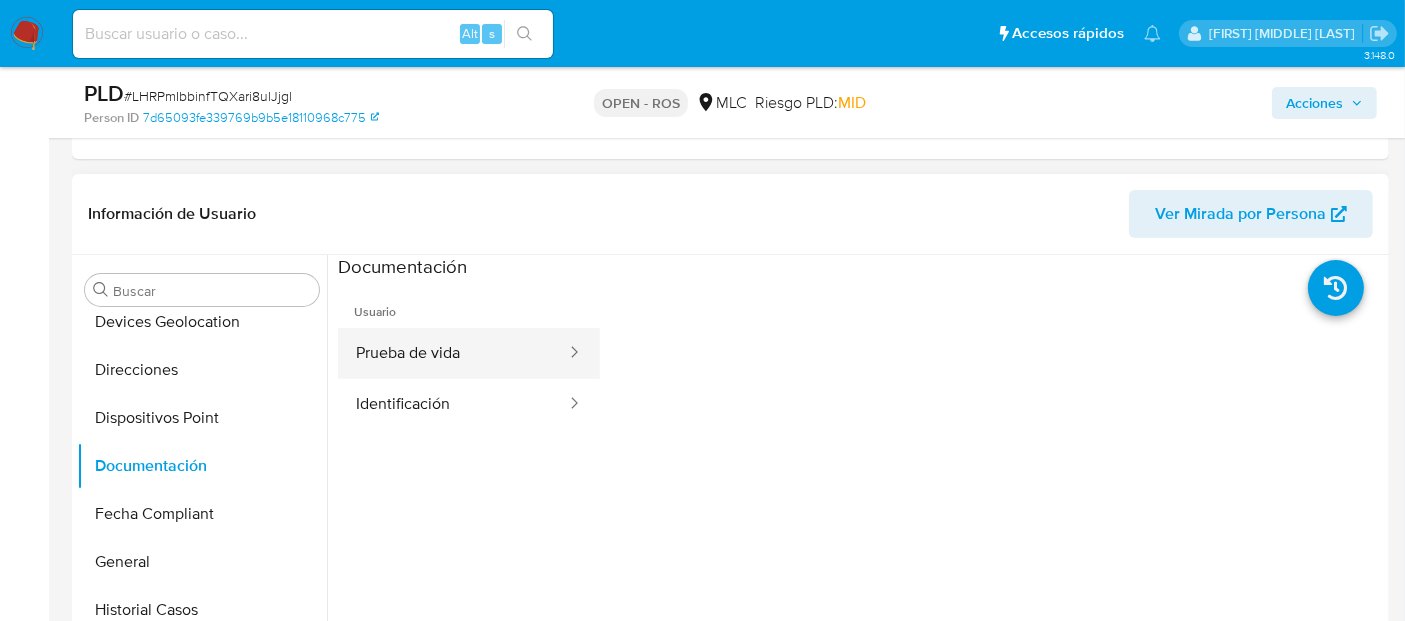 click on "Prueba de vida" at bounding box center [453, 353] 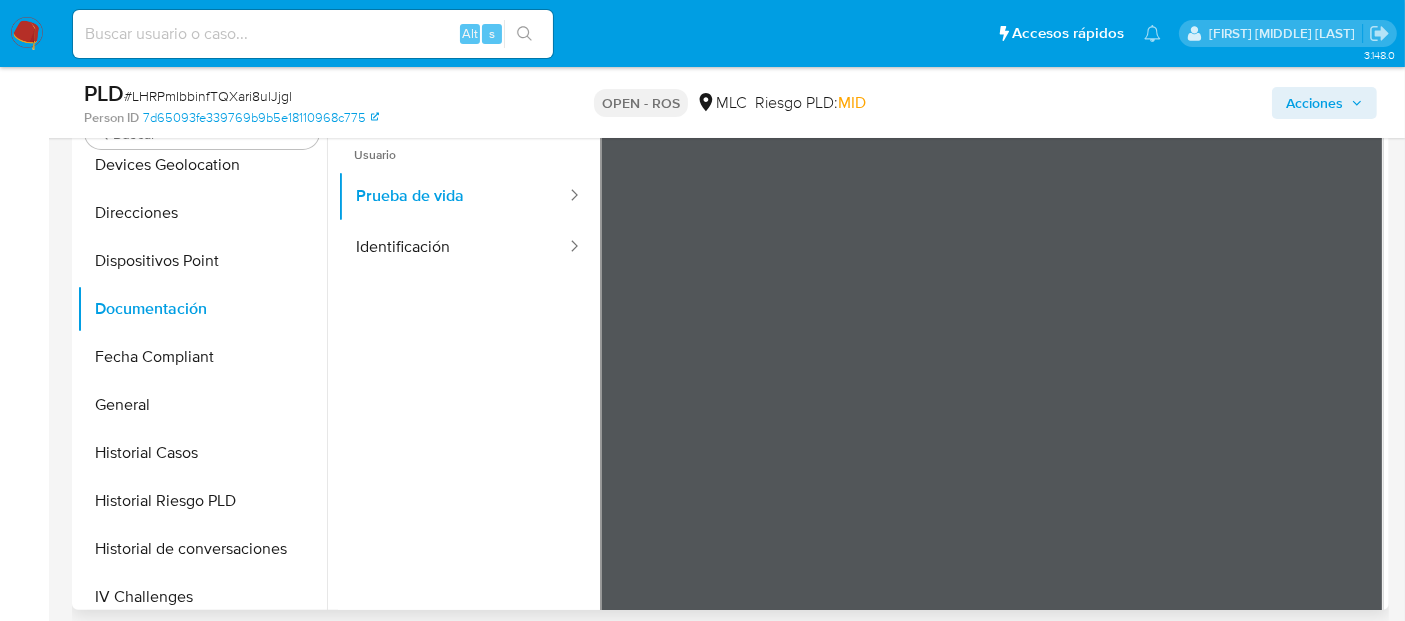 scroll, scrollTop: 581, scrollLeft: 0, axis: vertical 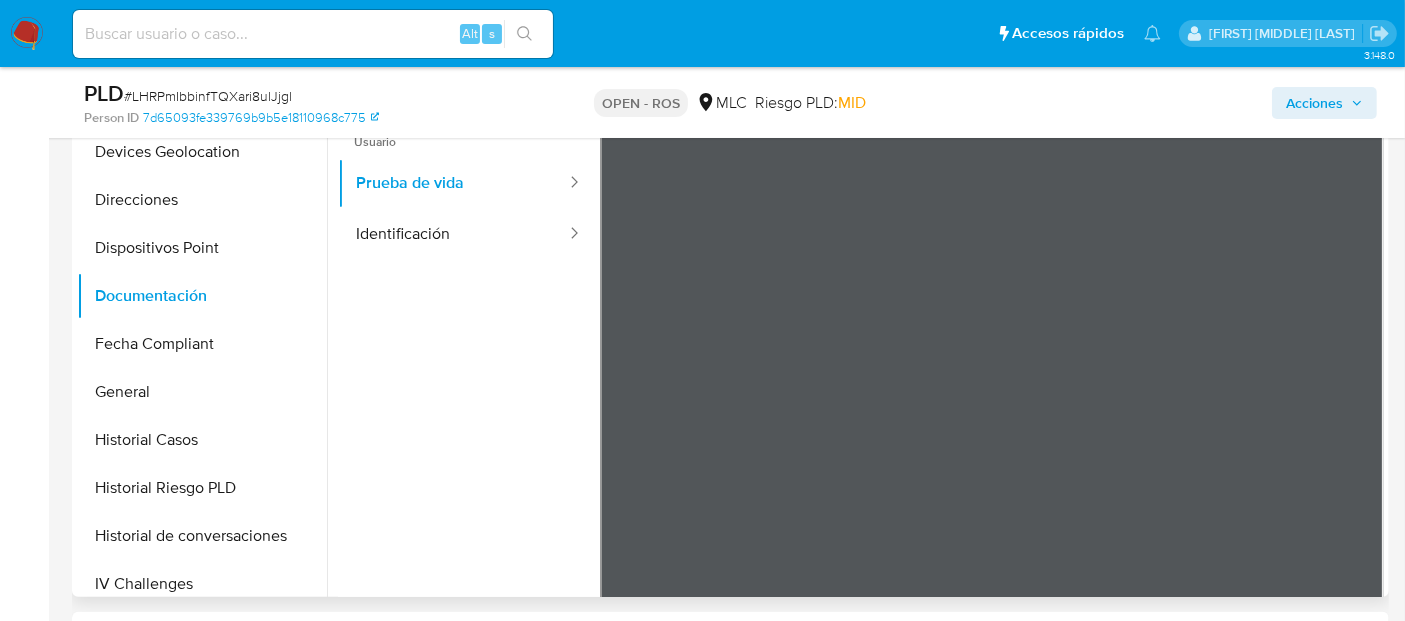 click on "Usuario Prueba de vida Identificación" at bounding box center [469, 398] 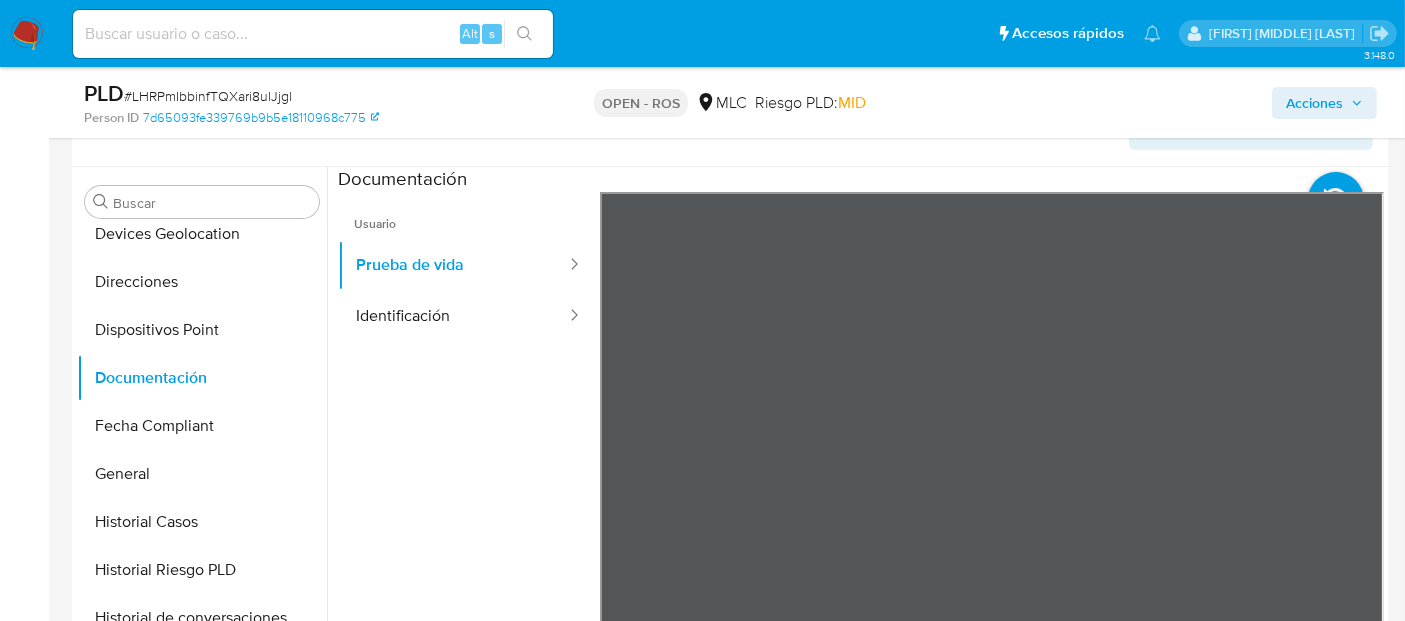 scroll, scrollTop: 501, scrollLeft: 0, axis: vertical 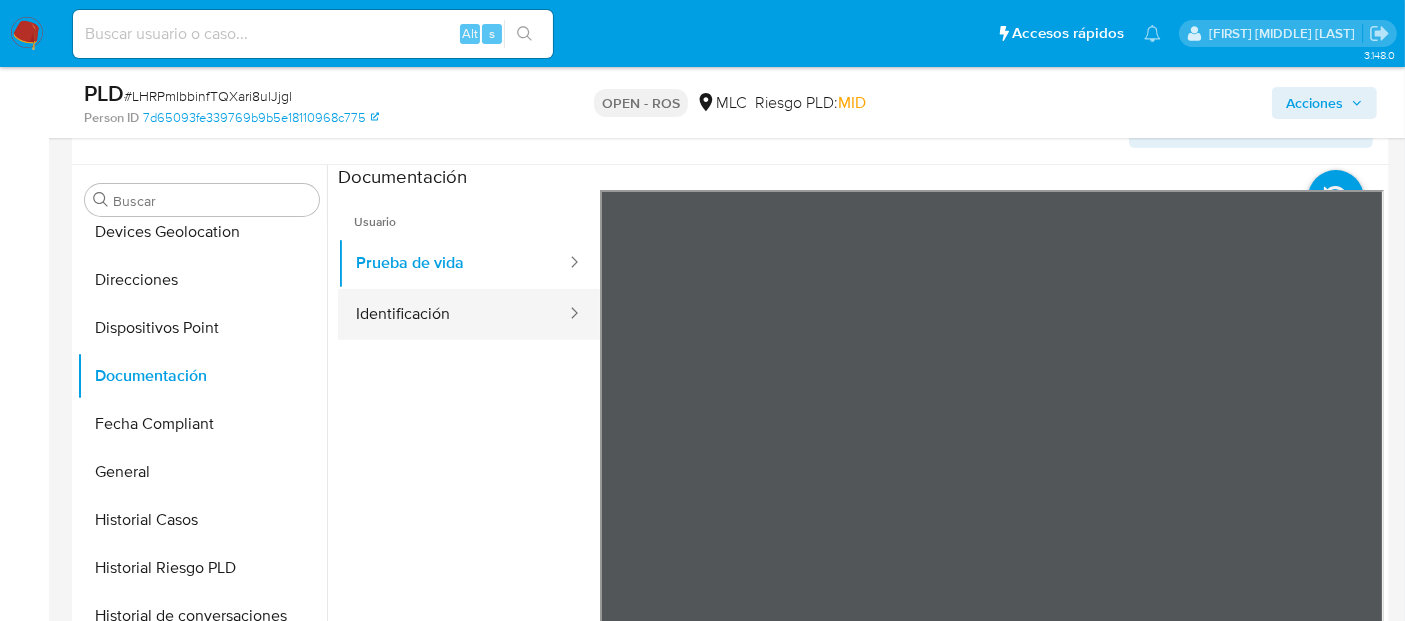 click on "Identificación" at bounding box center (453, 314) 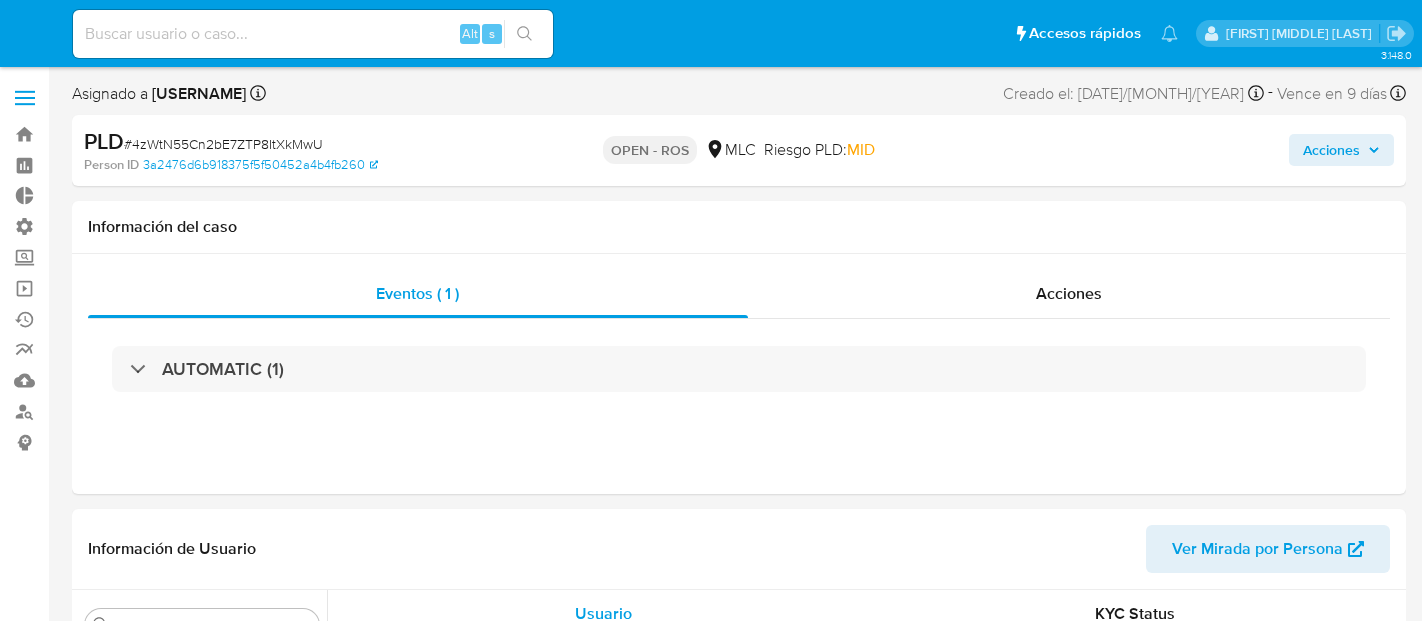 select on "10" 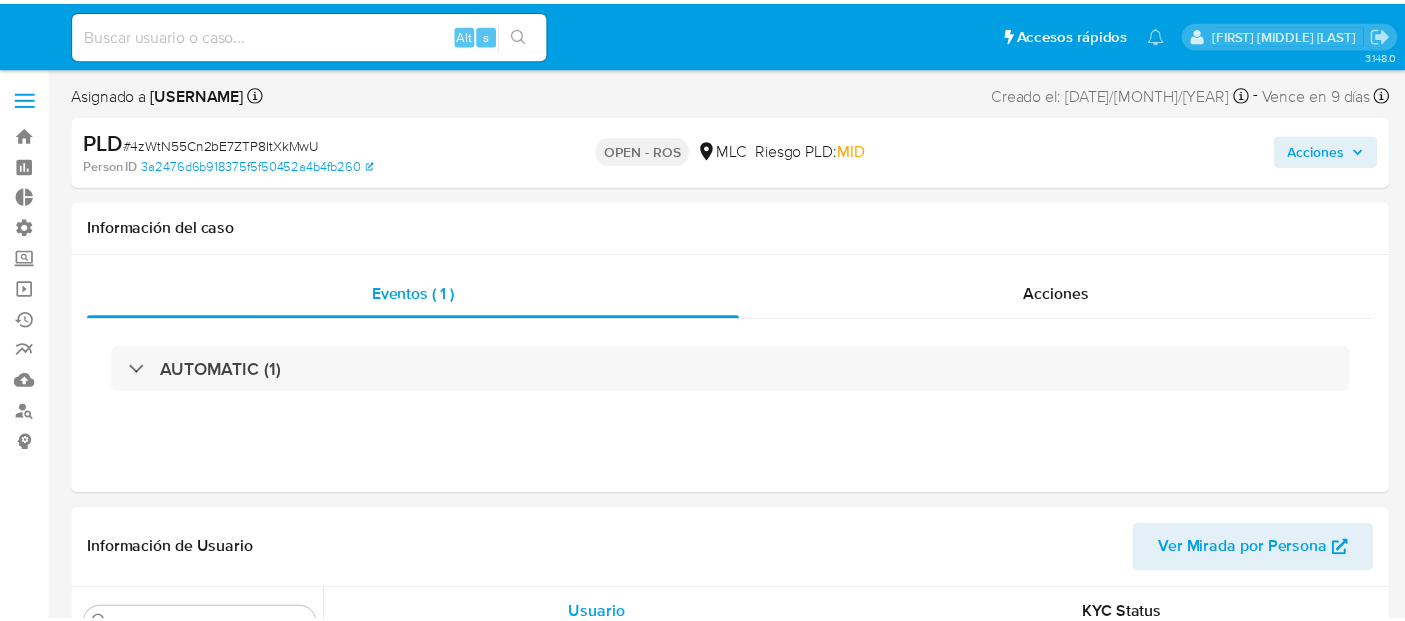 scroll, scrollTop: 0, scrollLeft: 0, axis: both 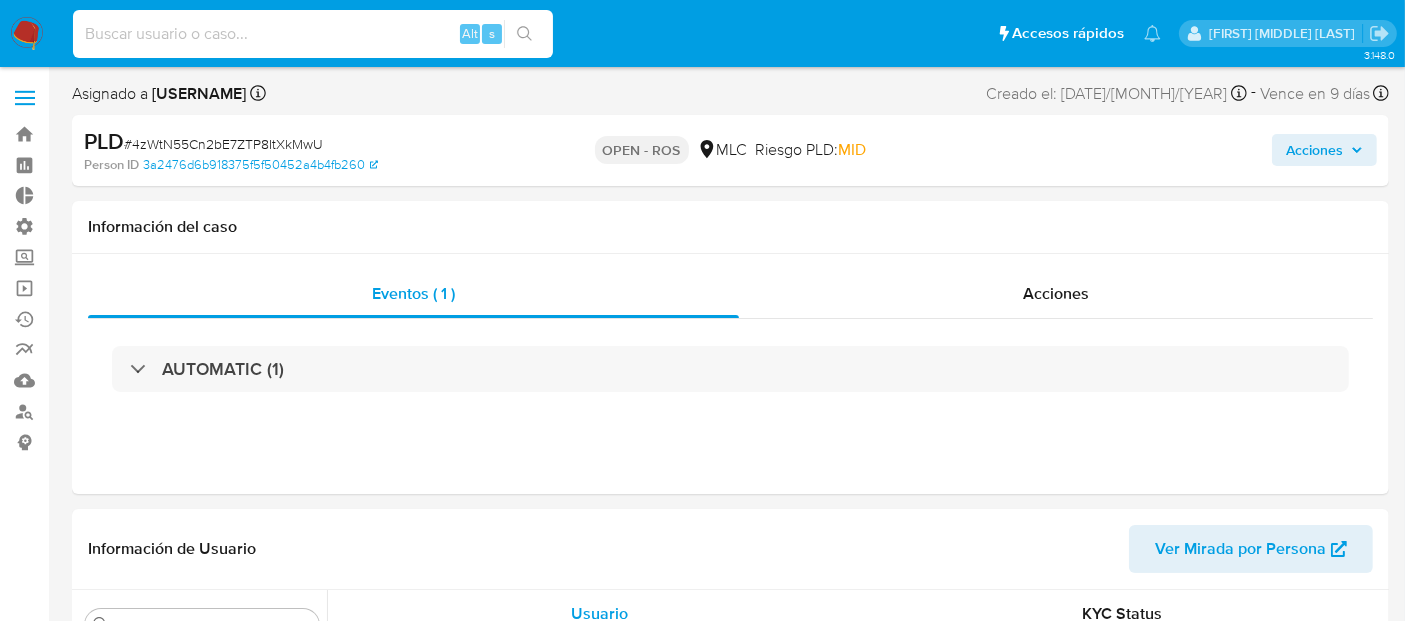click at bounding box center [313, 34] 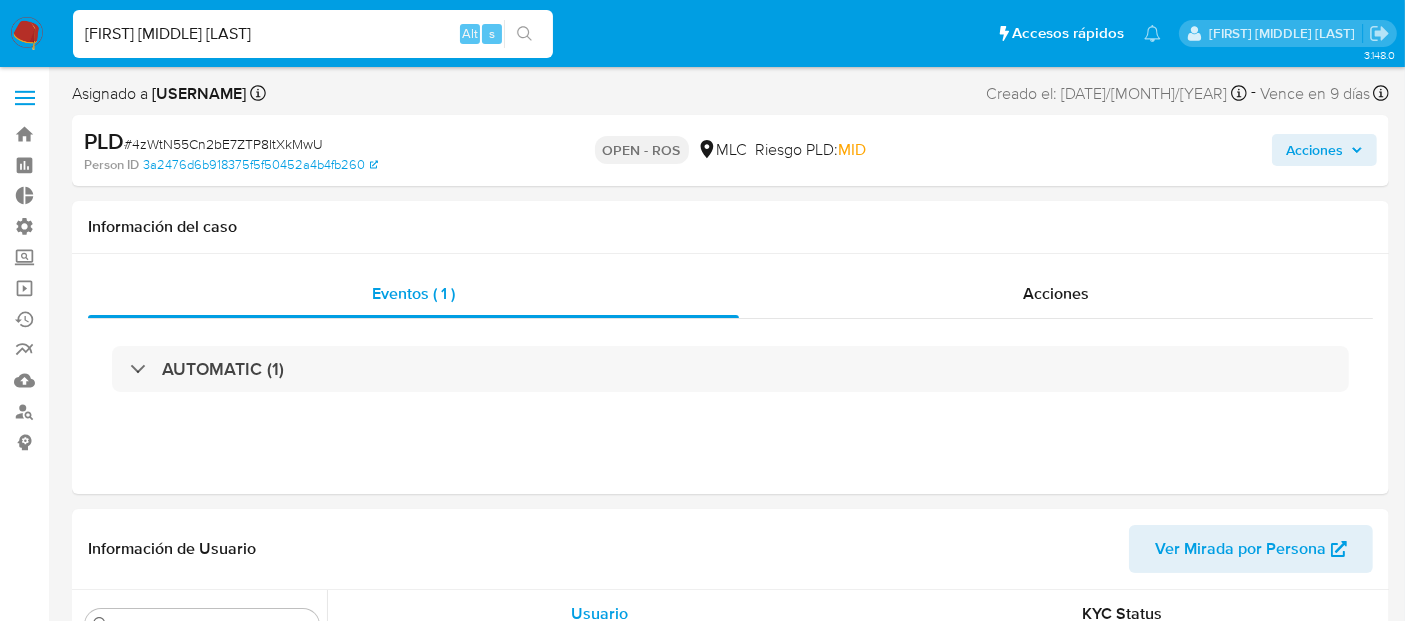 type 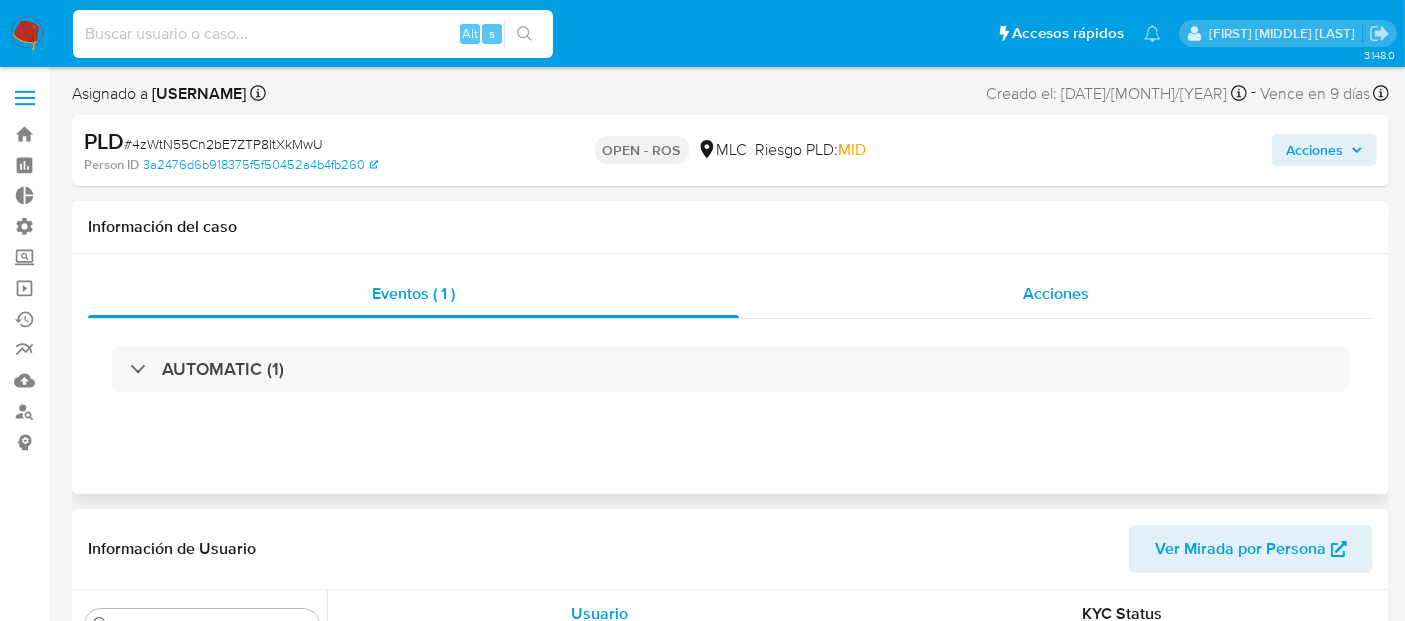 click on "Acciones" at bounding box center (1056, 294) 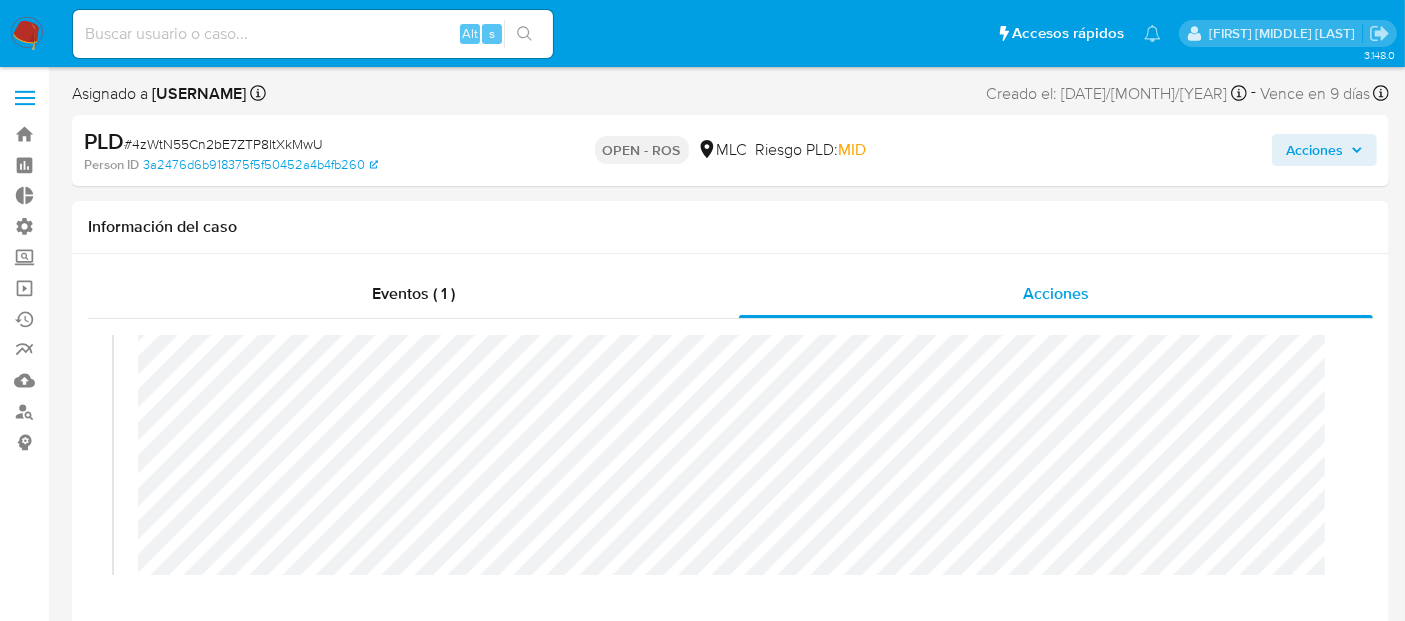 scroll, scrollTop: 60, scrollLeft: 0, axis: vertical 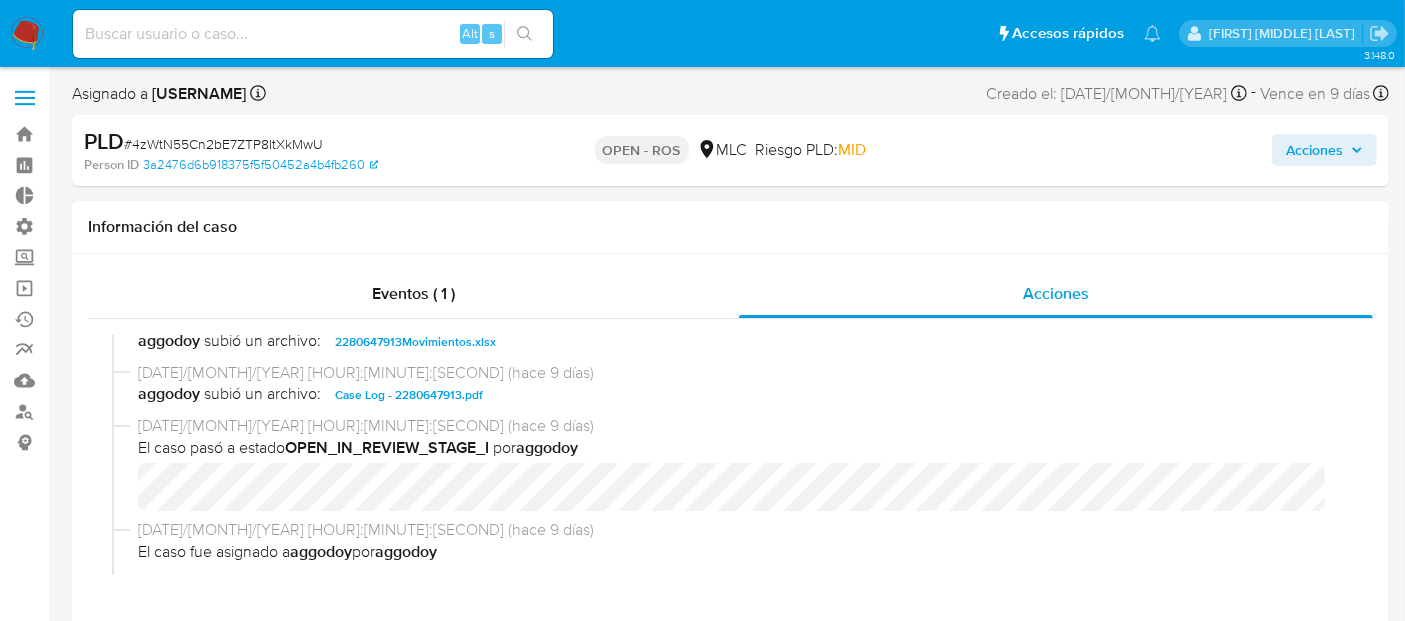 click on "Case Log - 2280647913.pdf" at bounding box center (409, 395) 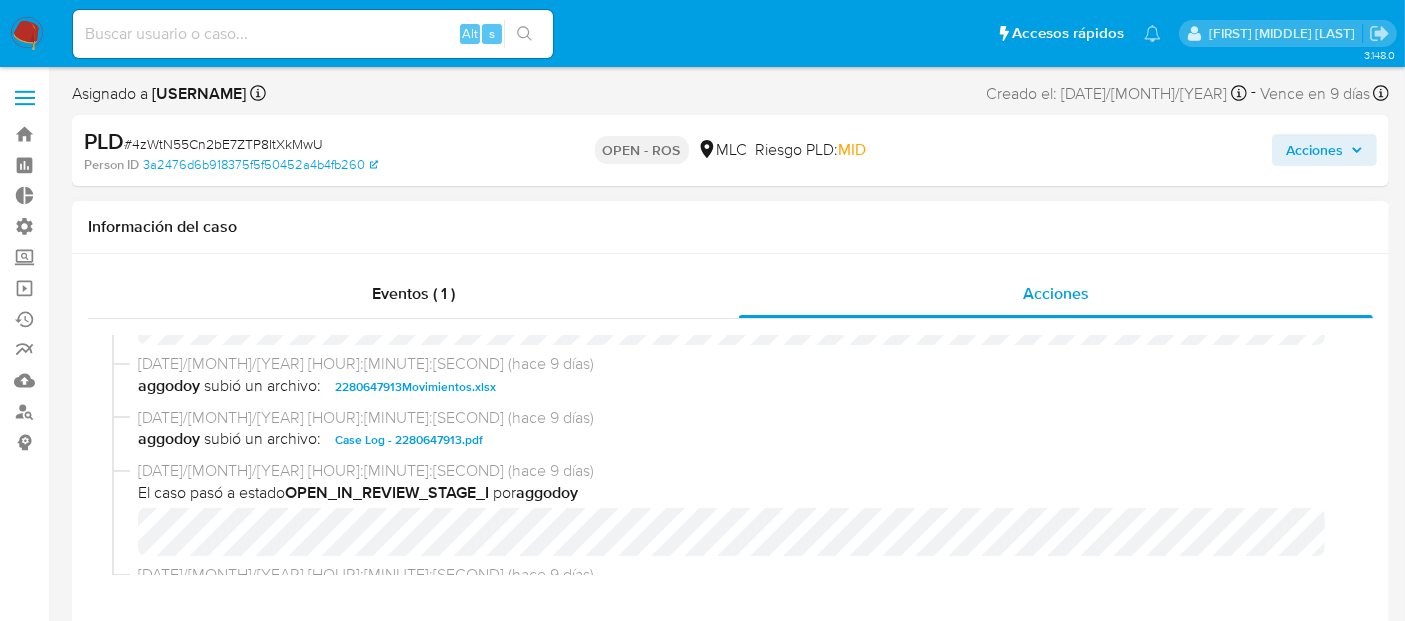 scroll, scrollTop: 637, scrollLeft: 0, axis: vertical 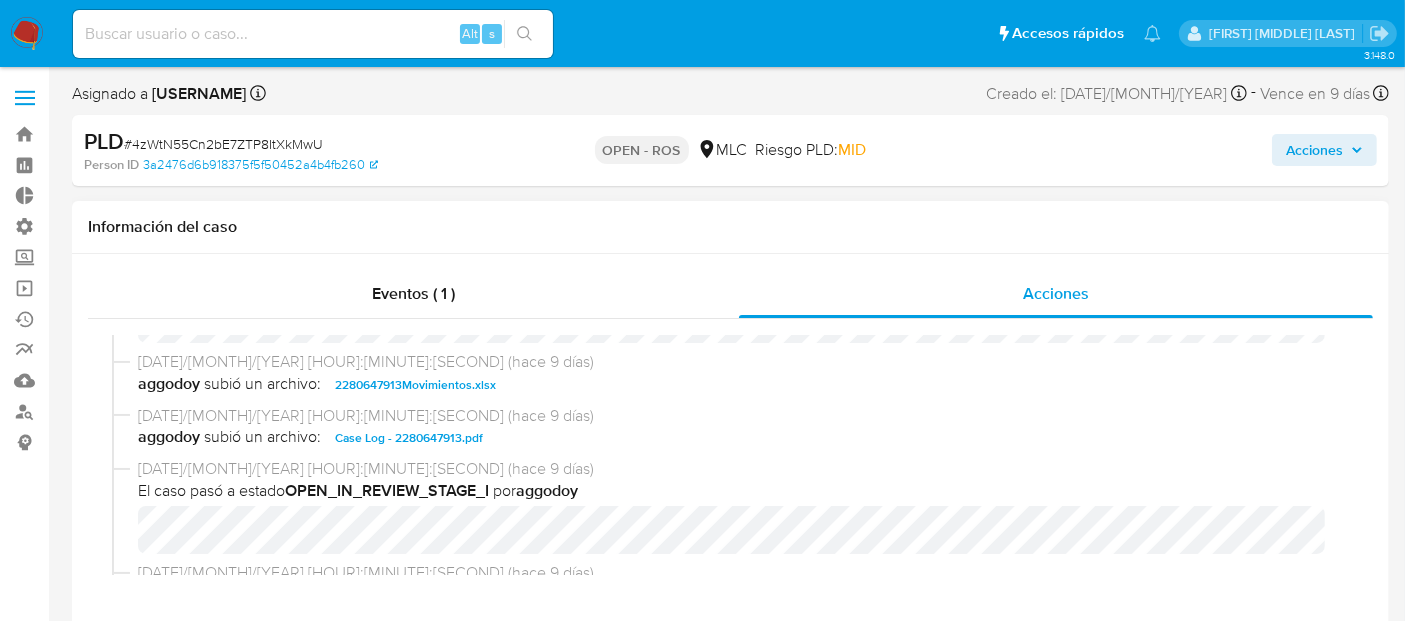click on "Case Log - 2280647913.pdf" at bounding box center (409, 438) 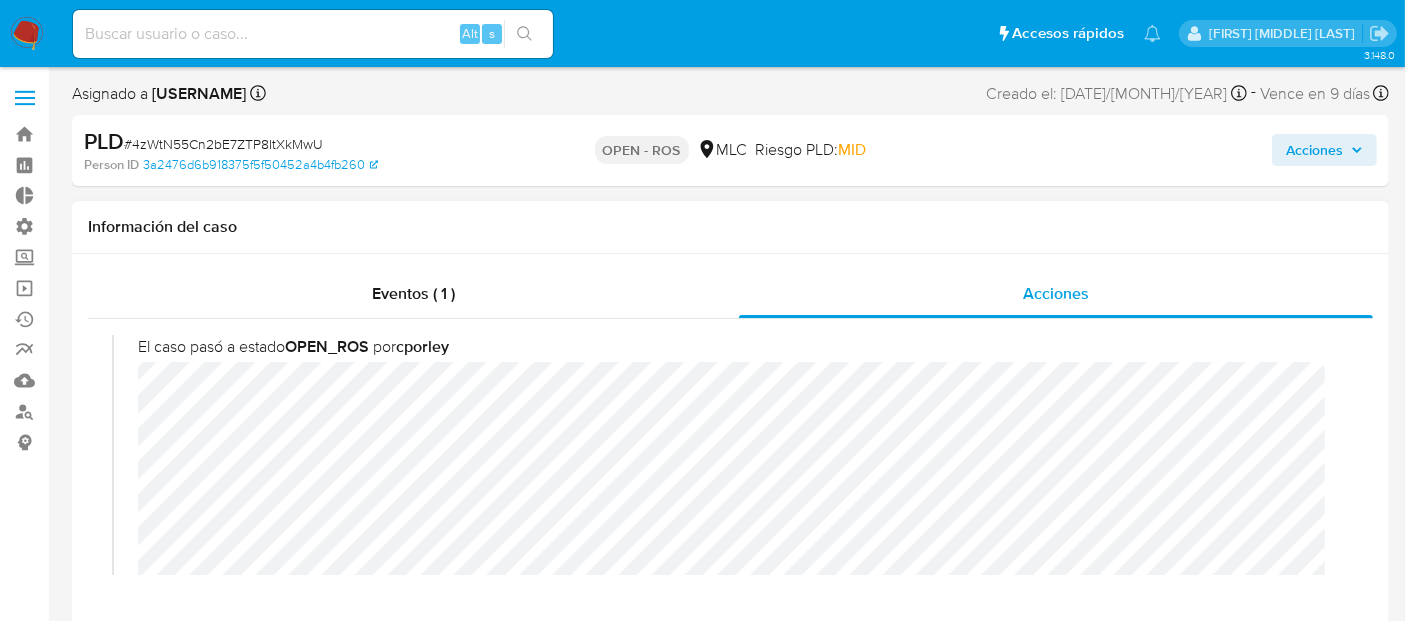 scroll, scrollTop: 0, scrollLeft: 0, axis: both 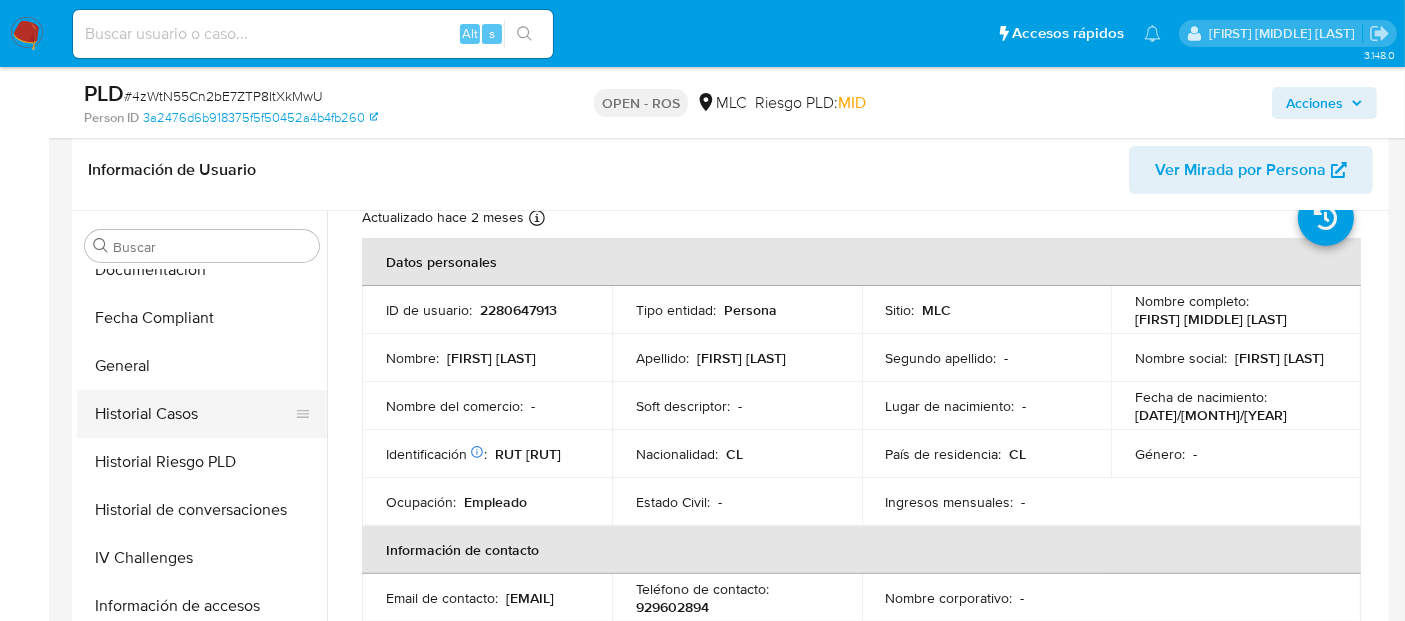 click on "Historial Casos" at bounding box center (194, 414) 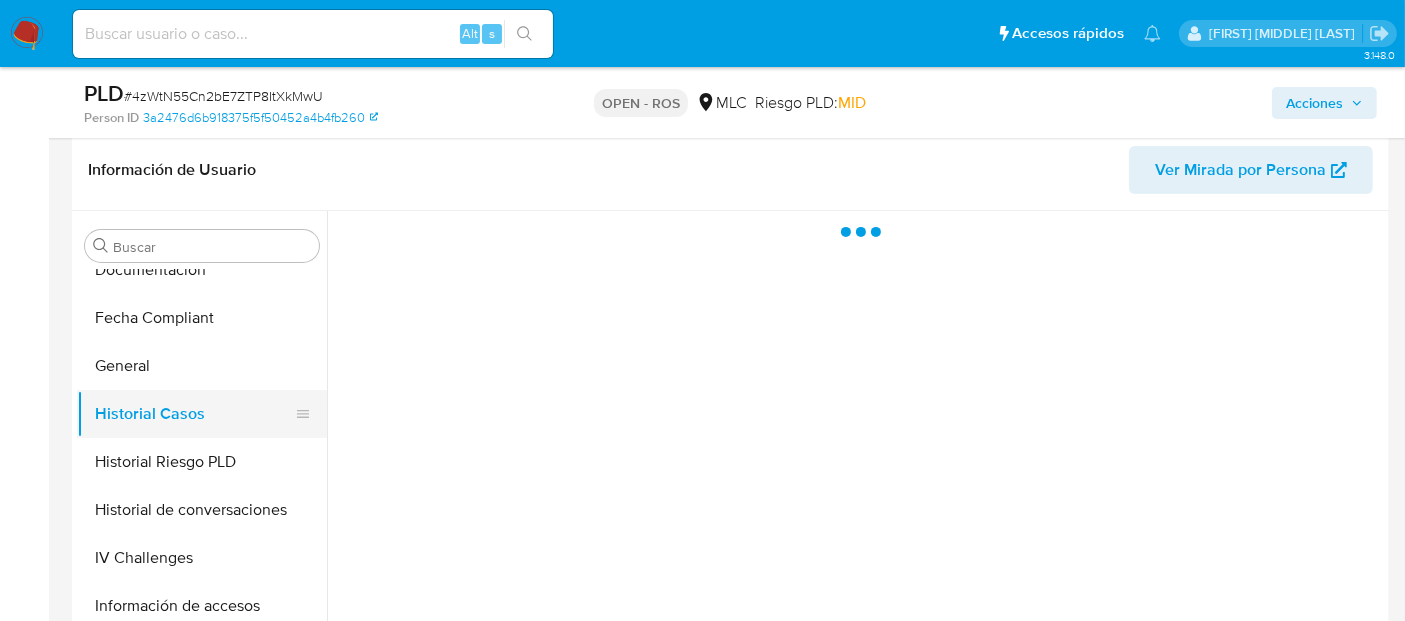scroll, scrollTop: 0, scrollLeft: 0, axis: both 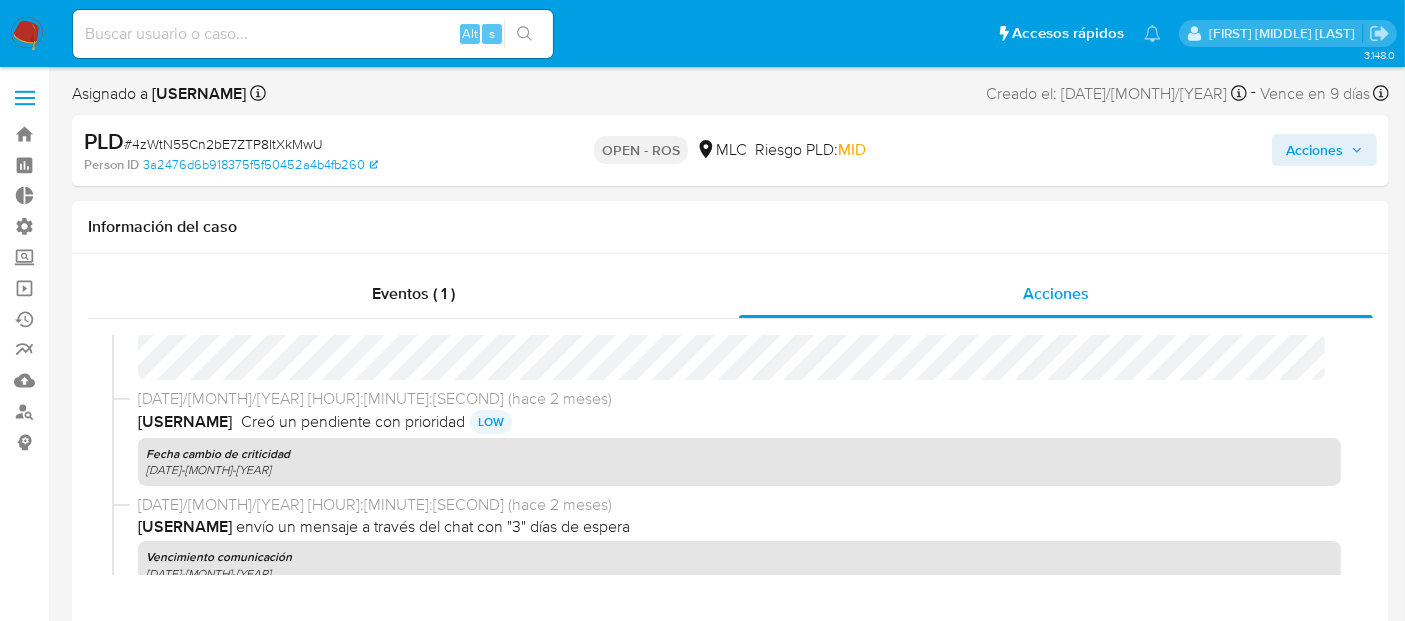 click on "Acciones" at bounding box center (1314, 150) 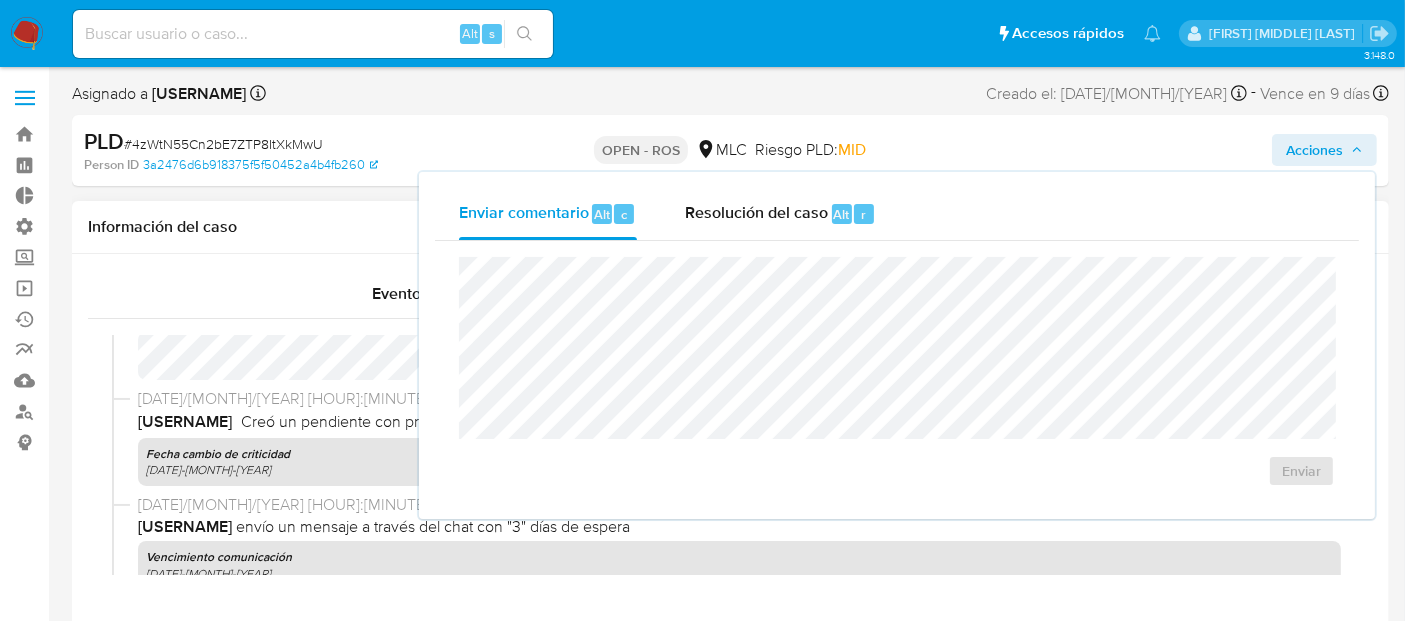 click on "Fecha cambio de criticidad" at bounding box center [739, 454] 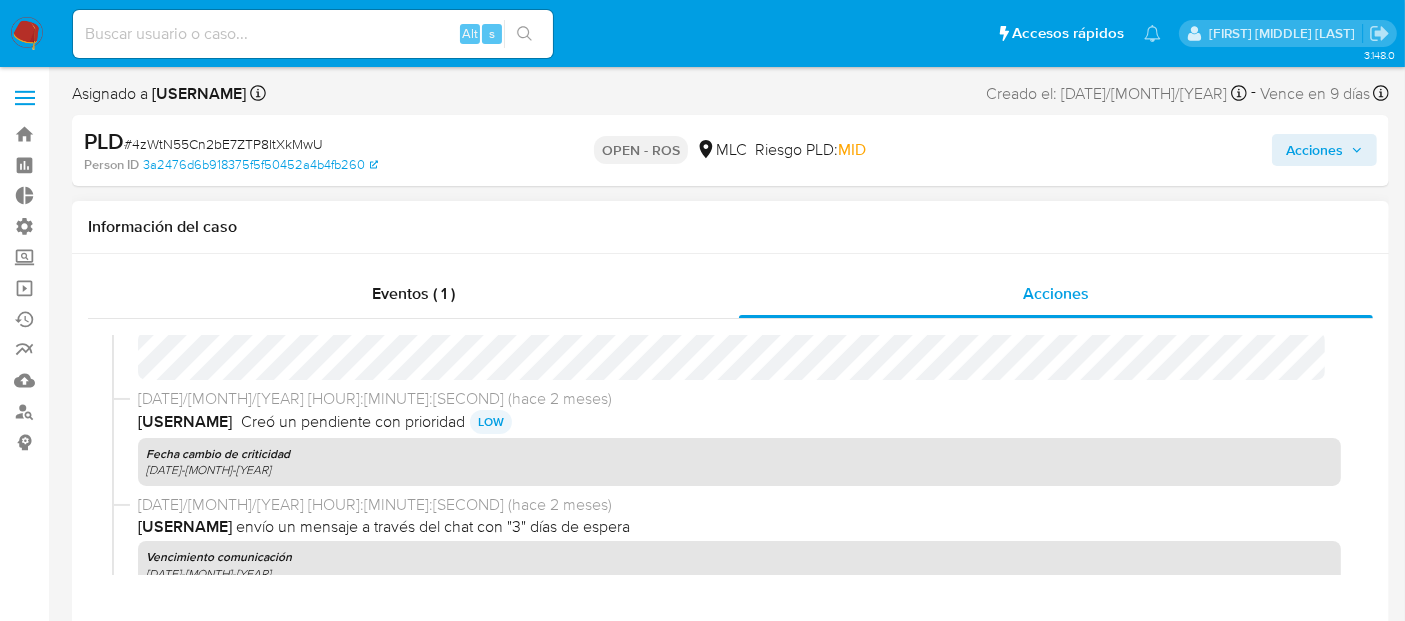 scroll, scrollTop: 1446, scrollLeft: 0, axis: vertical 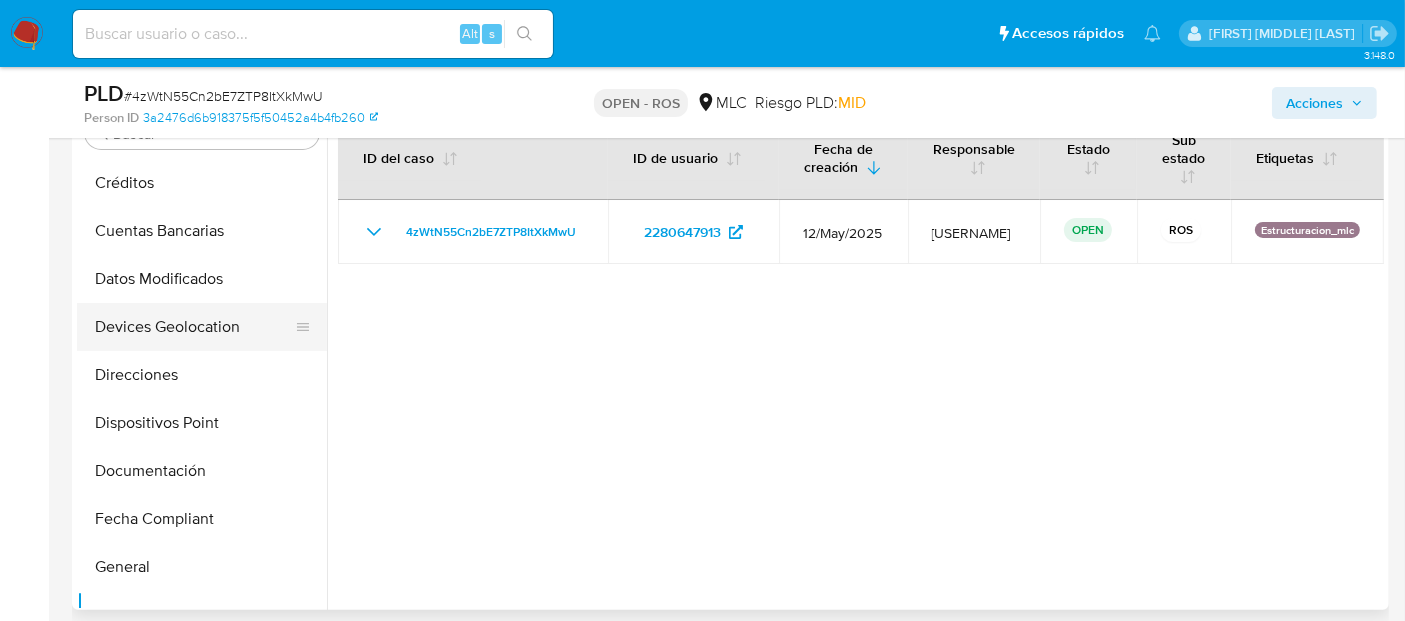 click on "Documentación" at bounding box center (202, 471) 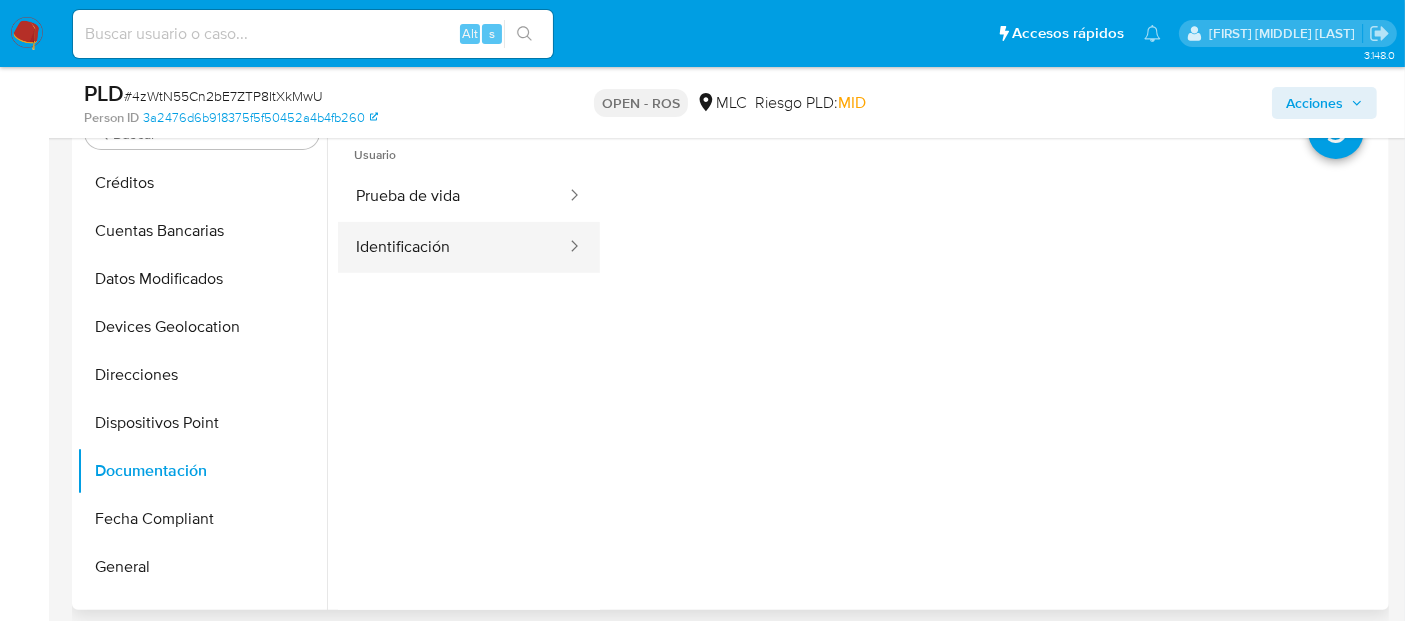 click on "Identificación" at bounding box center (453, 247) 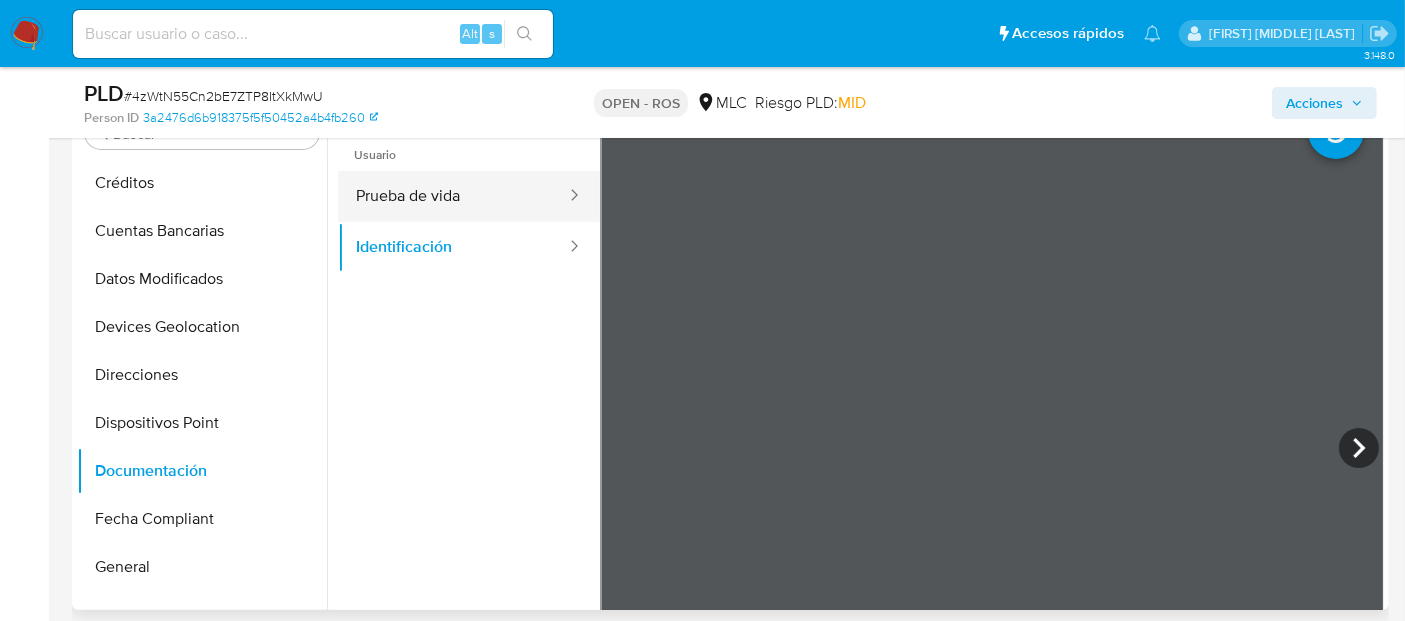 click on "Prueba de vida" at bounding box center (453, 196) 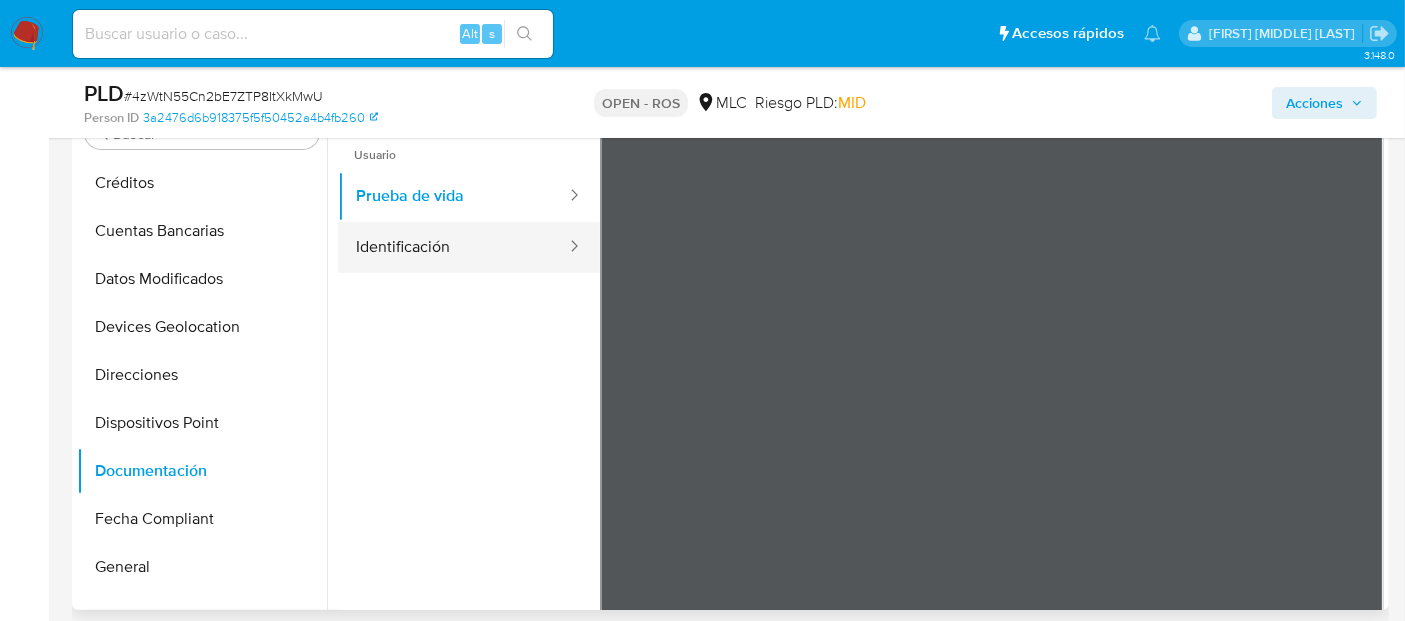 click on "Identificación" at bounding box center [453, 247] 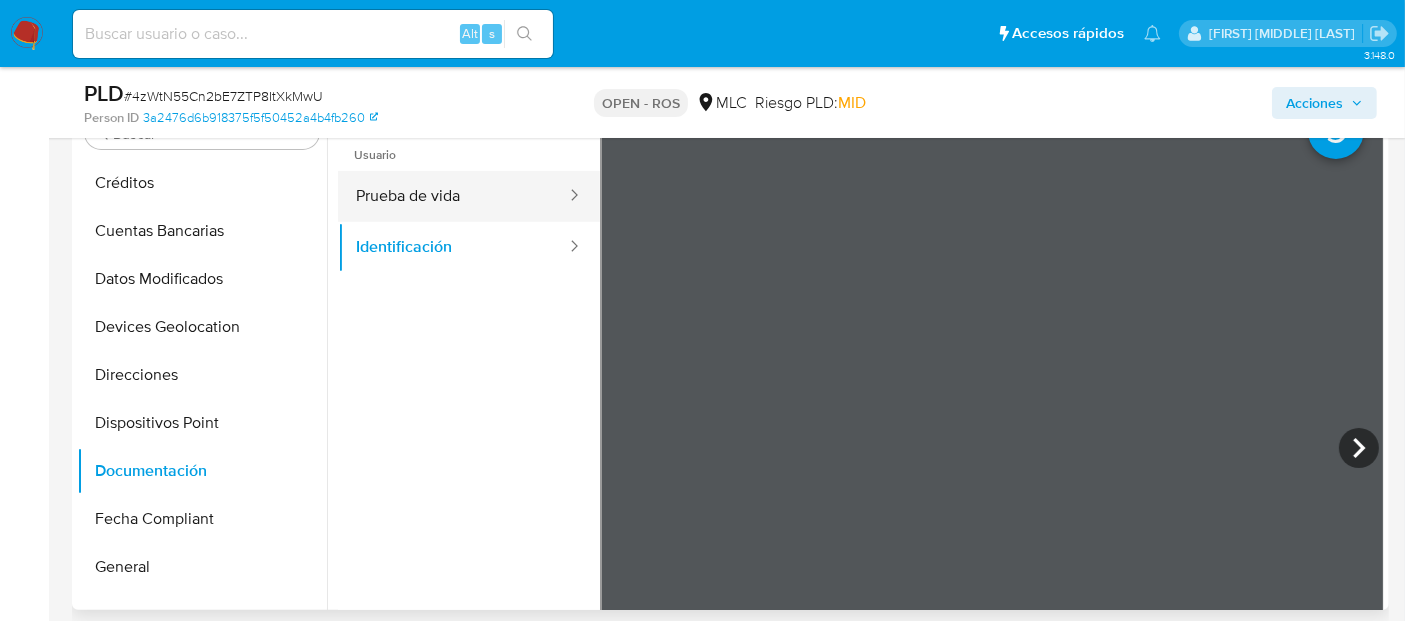 click on "Prueba de vida" at bounding box center (453, 196) 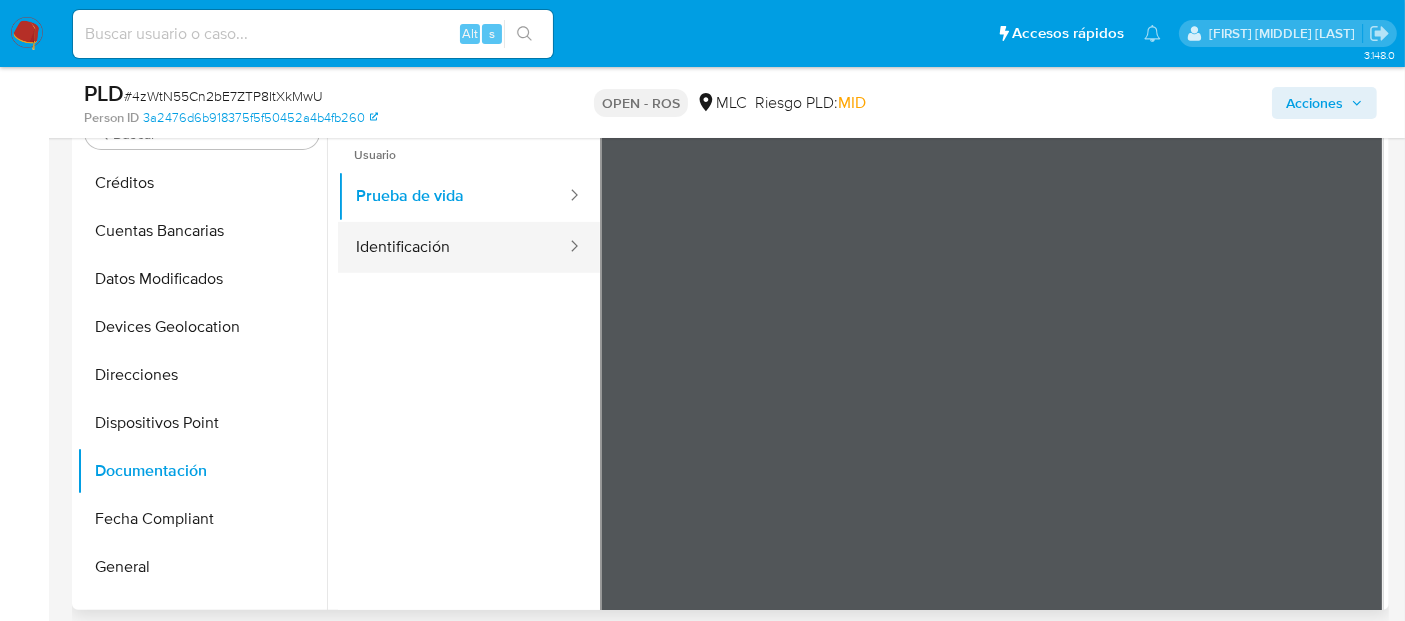 click on "Identificación" at bounding box center (453, 247) 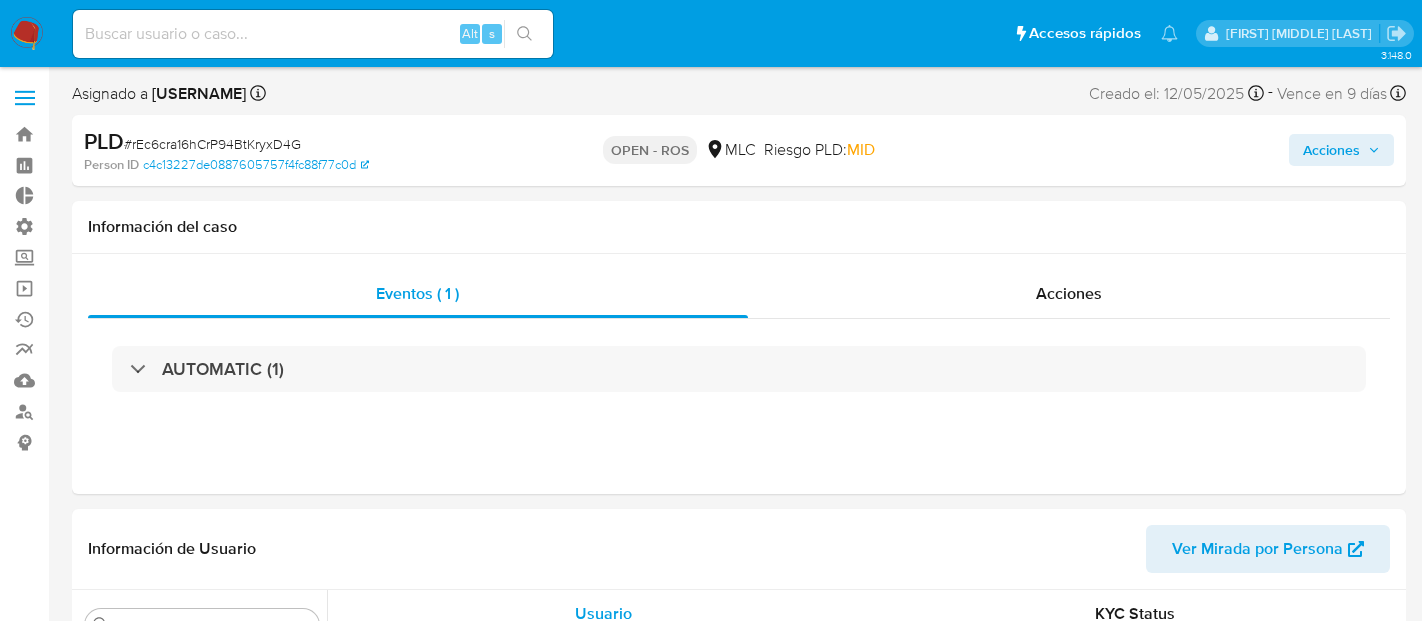 select on "10" 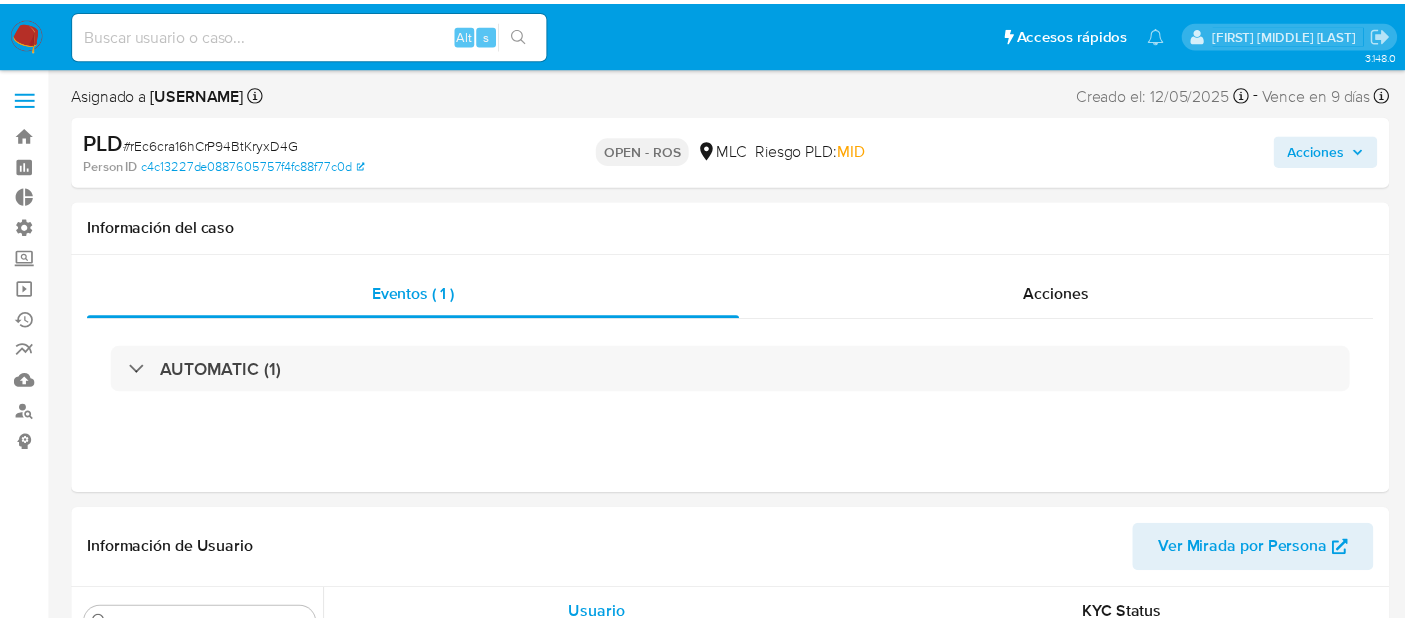 scroll, scrollTop: 0, scrollLeft: 0, axis: both 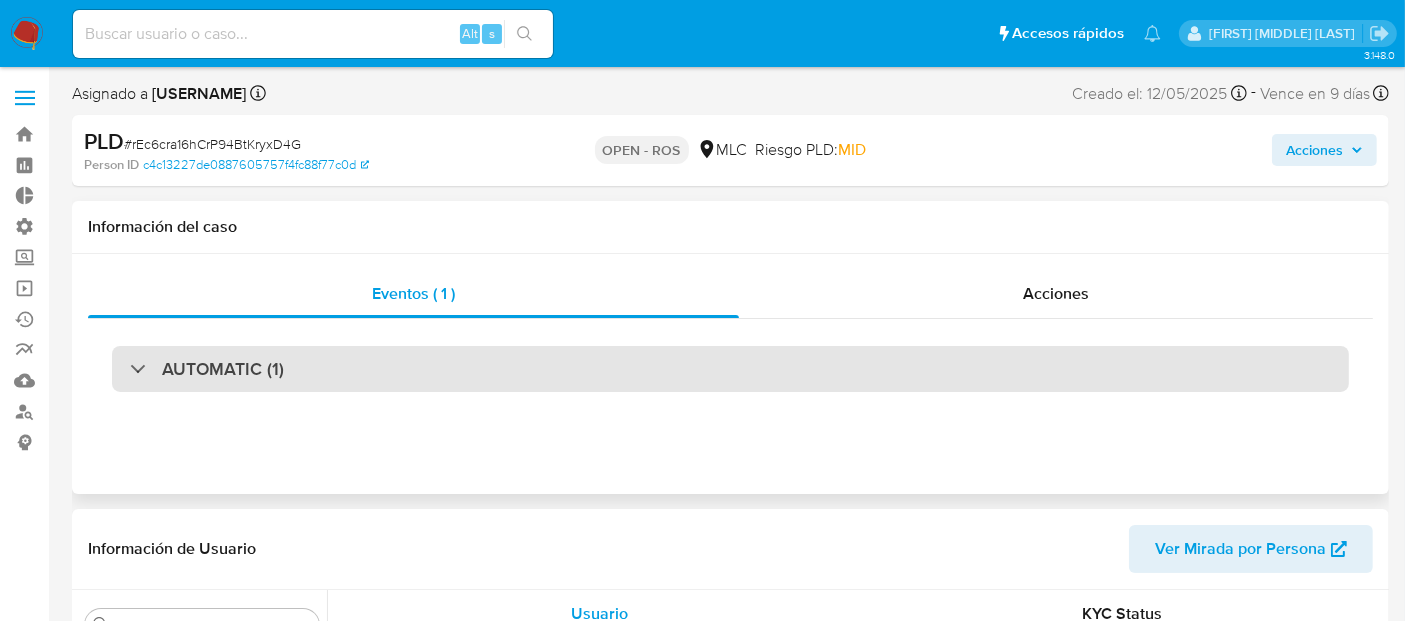 click on "AUTOMATIC (1)" at bounding box center (730, 369) 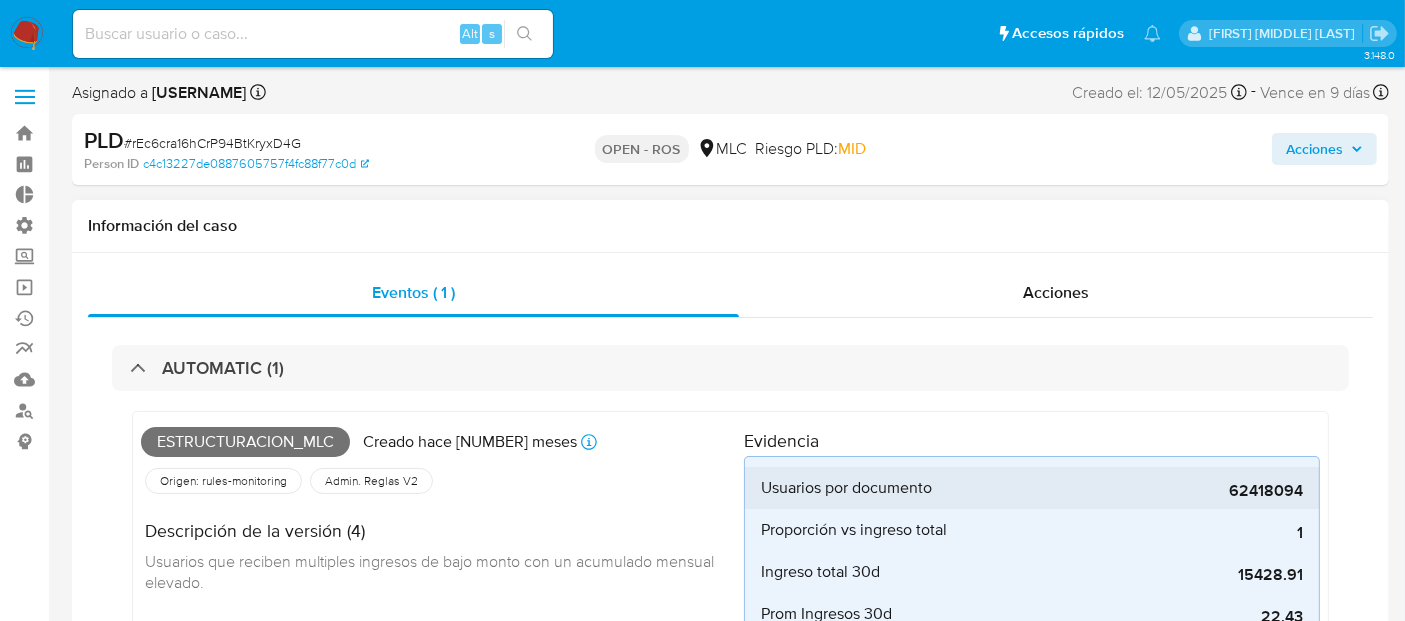 scroll, scrollTop: 0, scrollLeft: 0, axis: both 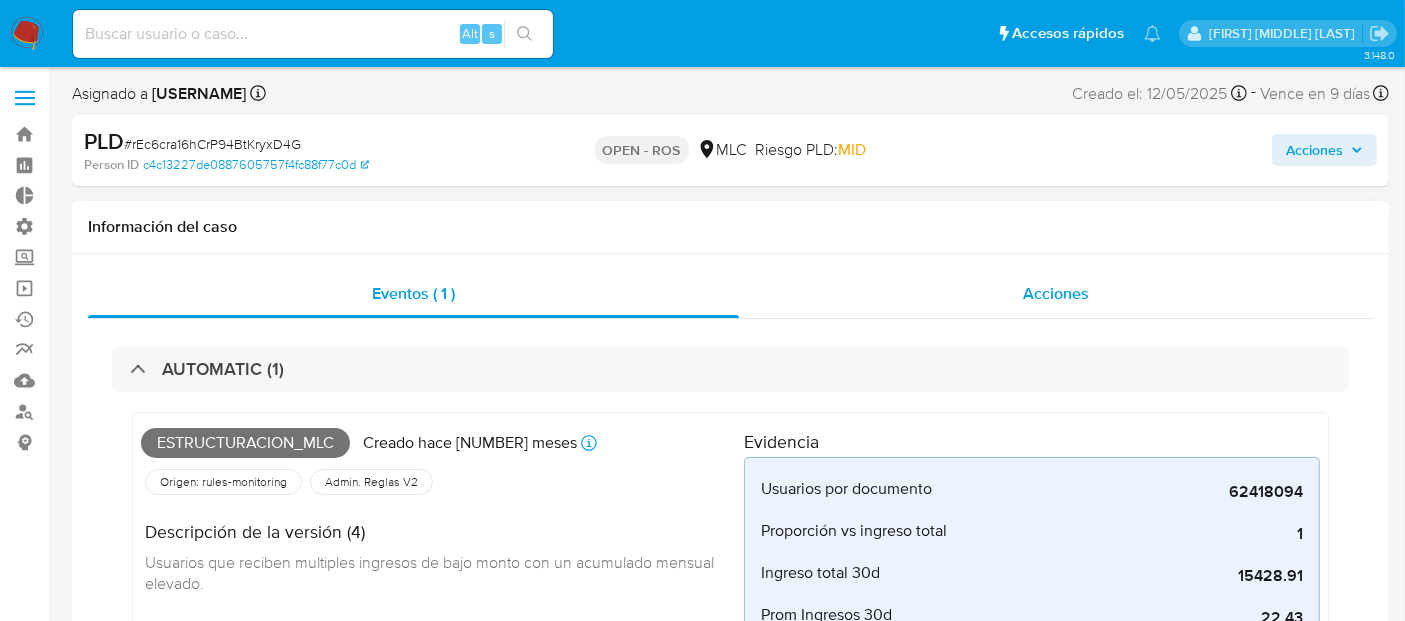 click on "Acciones" at bounding box center (1056, 293) 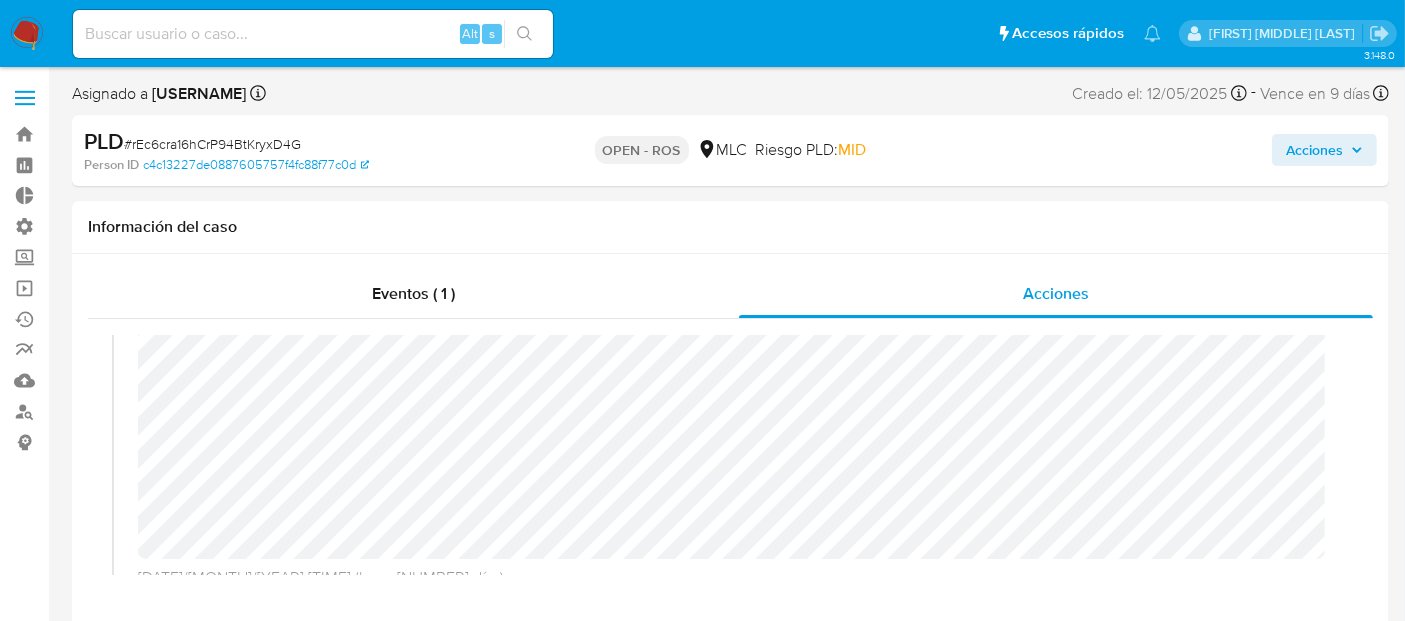 scroll, scrollTop: 128, scrollLeft: 0, axis: vertical 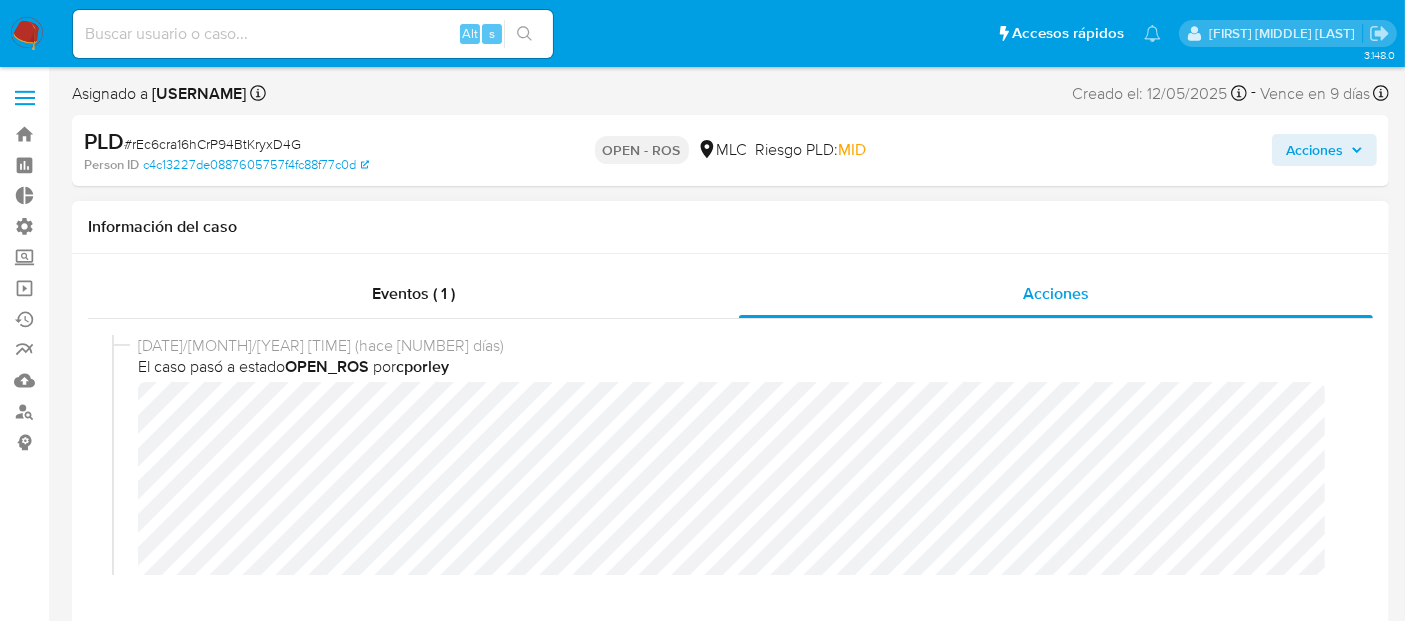click on "[DATE]/[MONTH]/[YEAR] [TIME] (hace [NUMBER] días) El caso pasó a estado  OPEN_ROS      por  [USERNAME]" at bounding box center (730, 516) 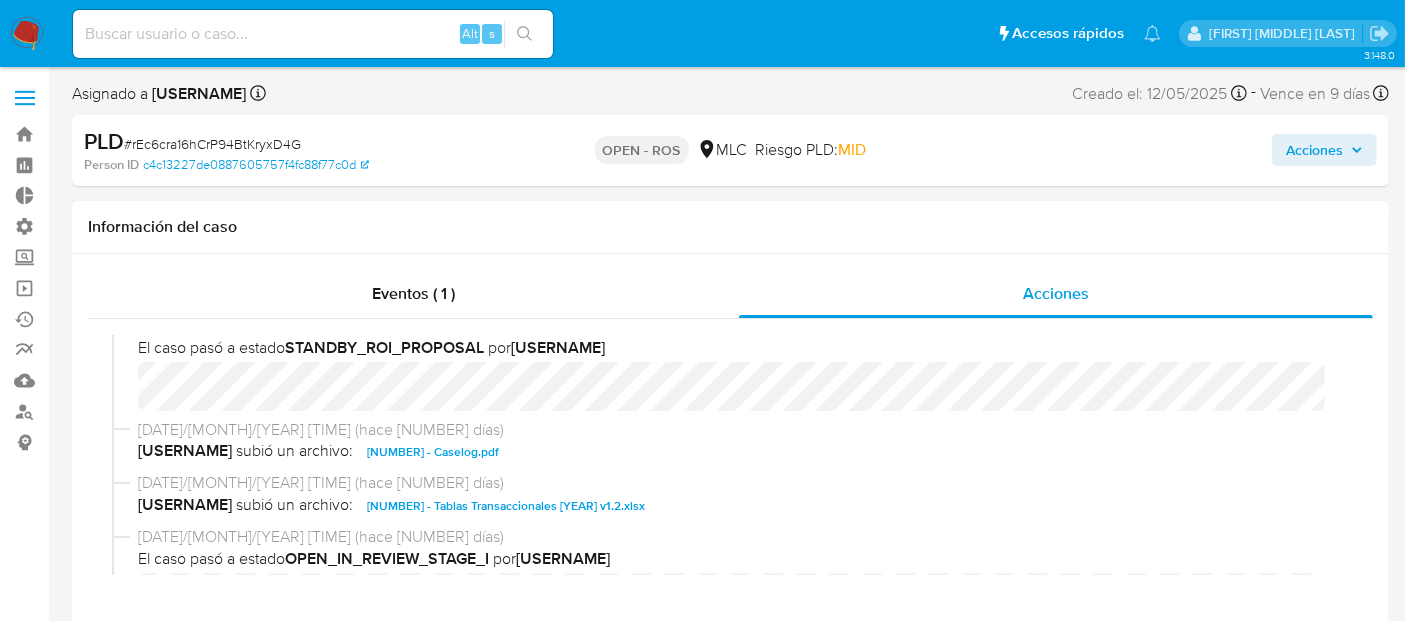 scroll, scrollTop: 539, scrollLeft: 0, axis: vertical 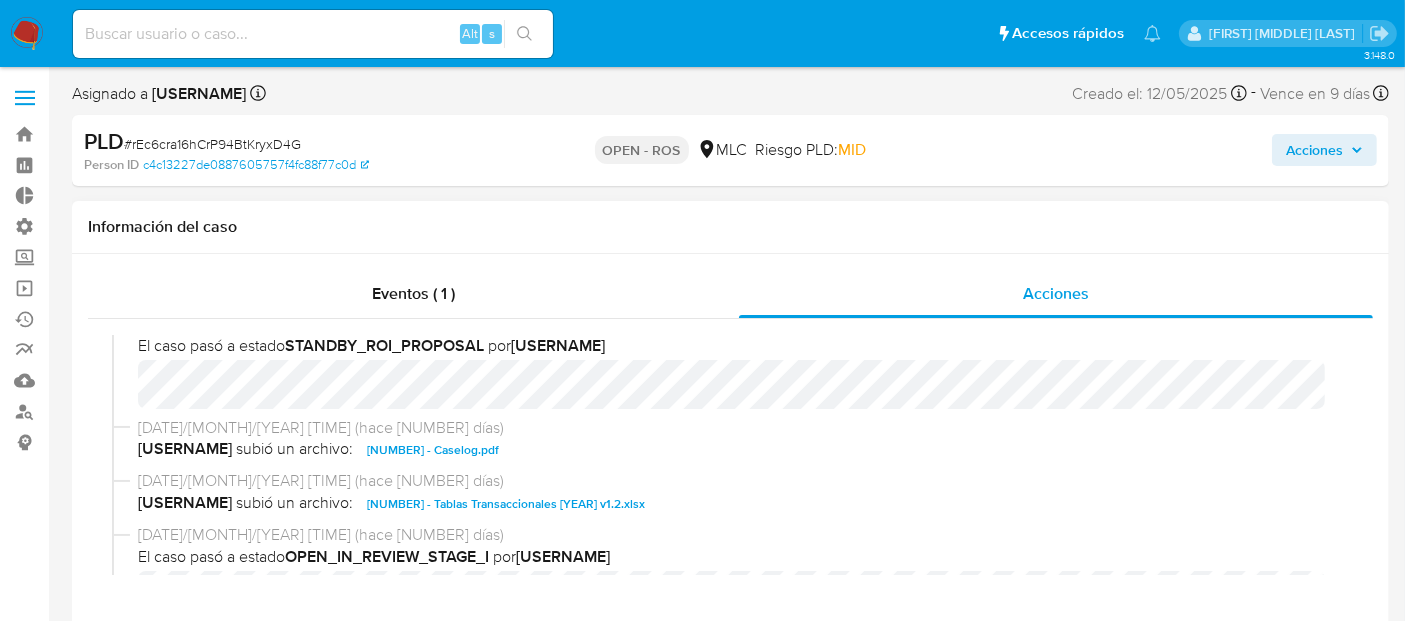click on "62418094 - Caselog.pdf" at bounding box center [433, 450] 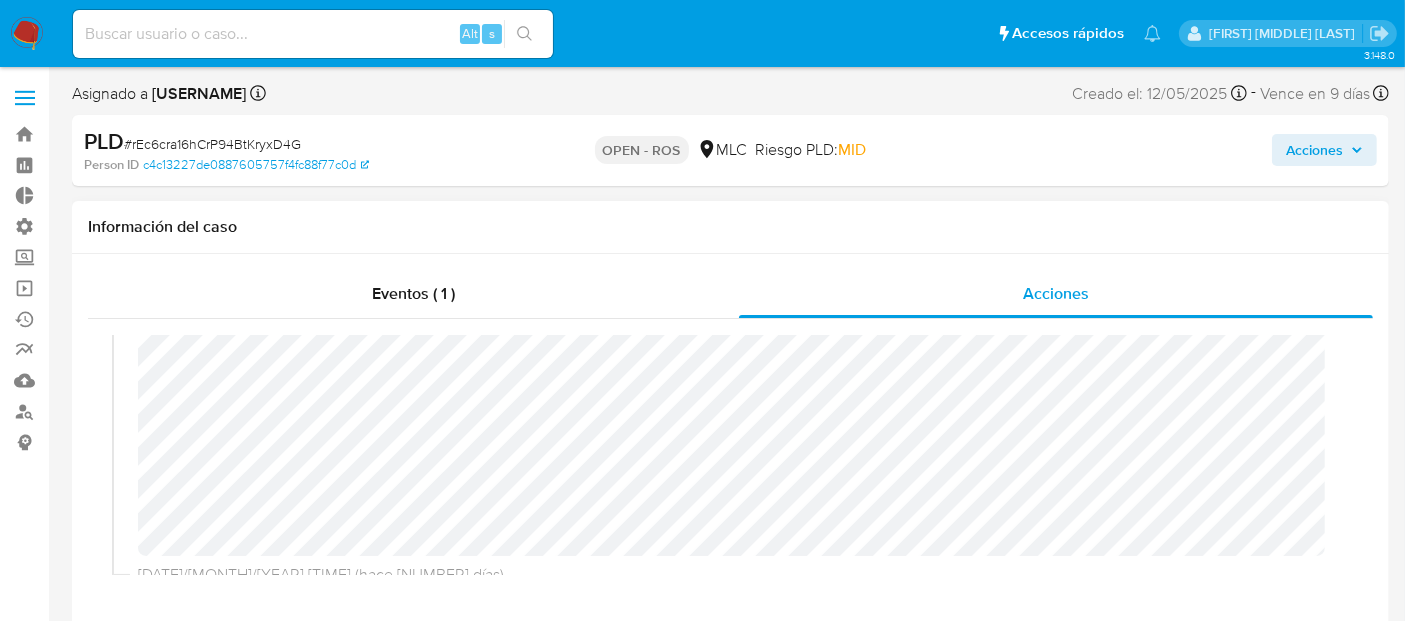 scroll, scrollTop: 134, scrollLeft: 0, axis: vertical 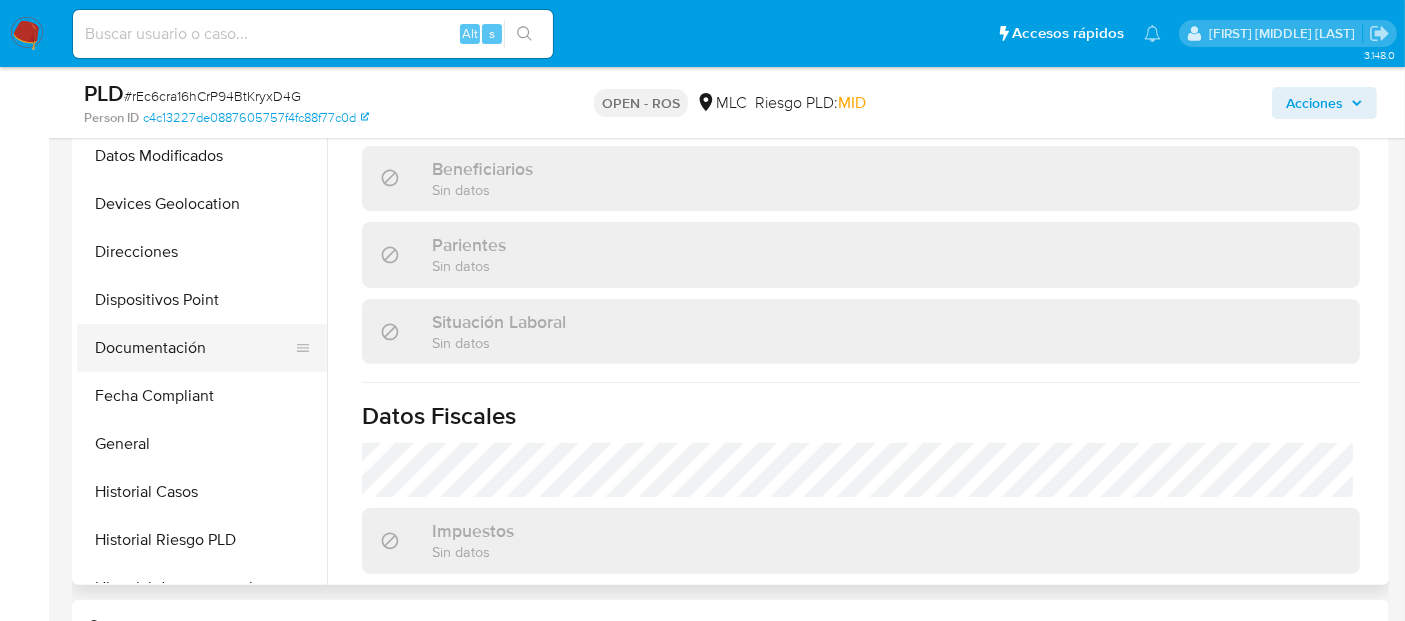 click on "Documentación" at bounding box center [194, 348] 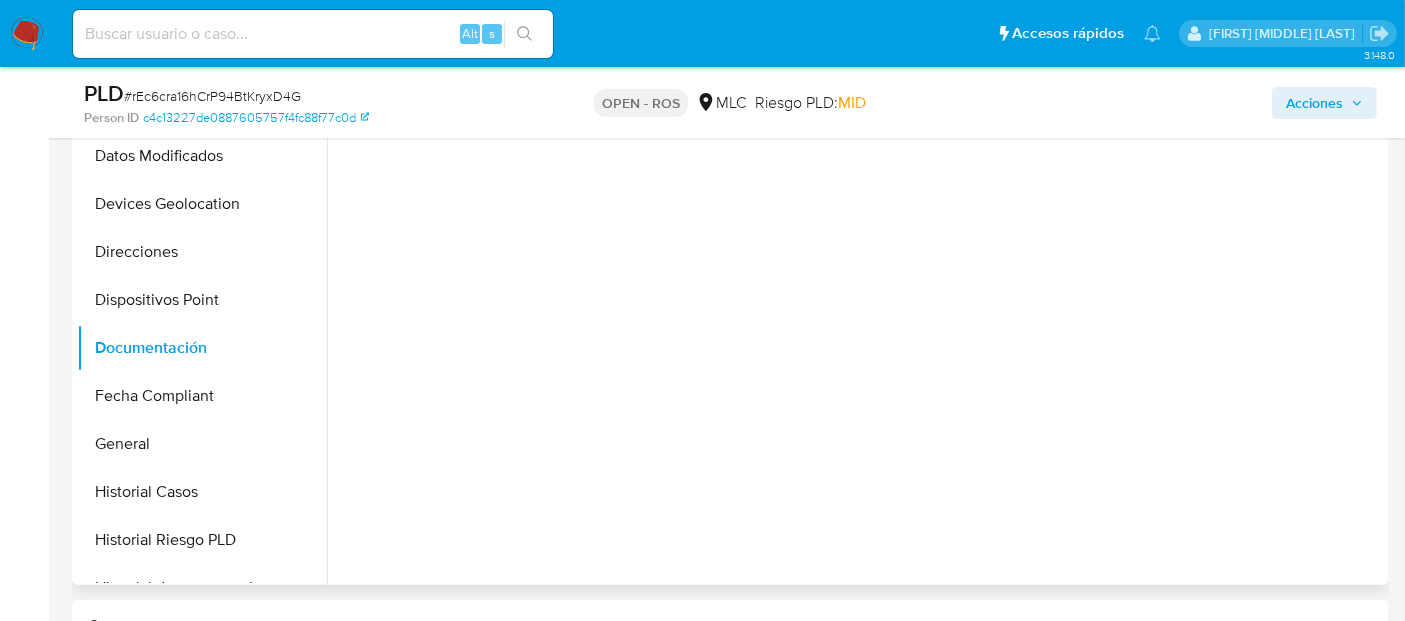 scroll, scrollTop: 0, scrollLeft: 0, axis: both 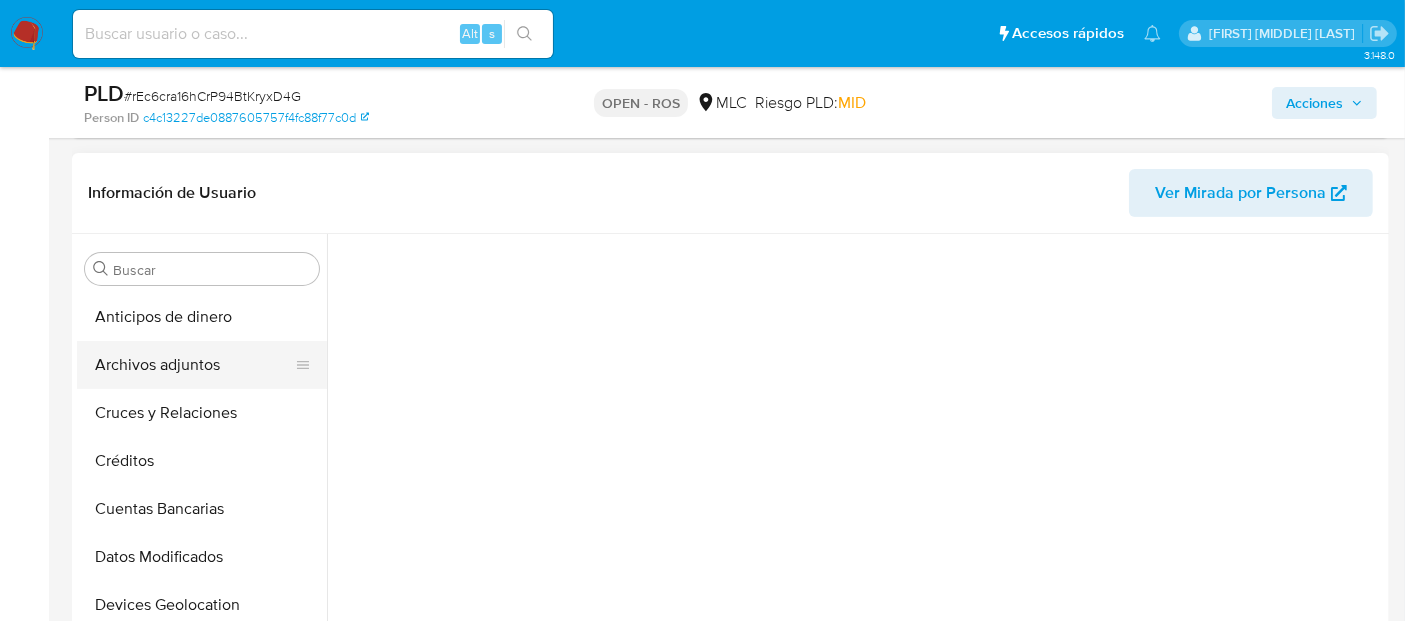click on "Archivos adjuntos" at bounding box center [194, 365] 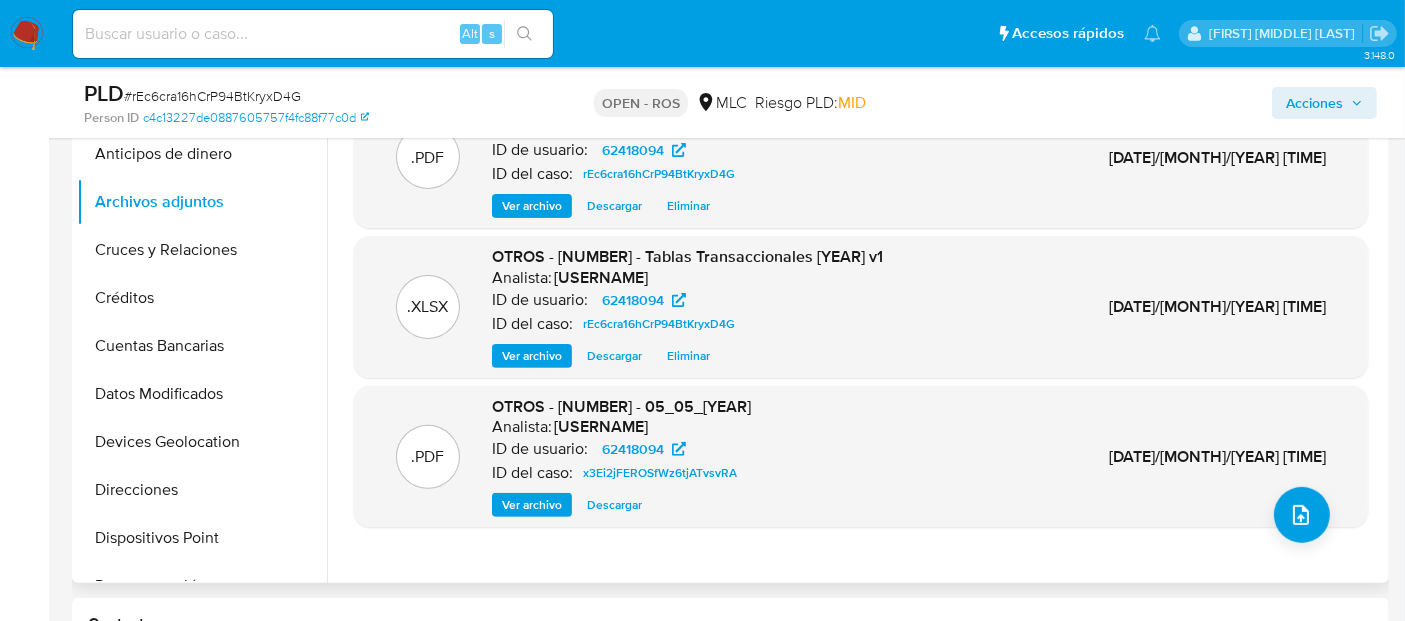 scroll, scrollTop: 597, scrollLeft: 0, axis: vertical 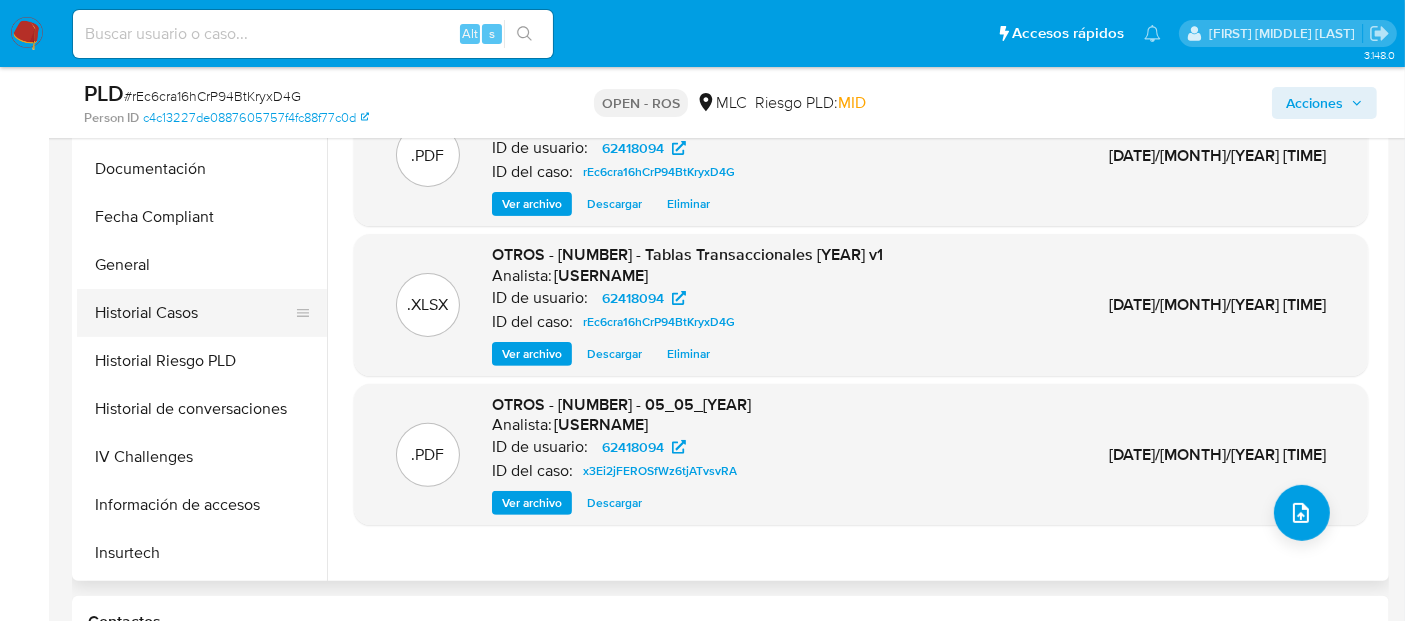 click on "Historial Casos" at bounding box center (194, 313) 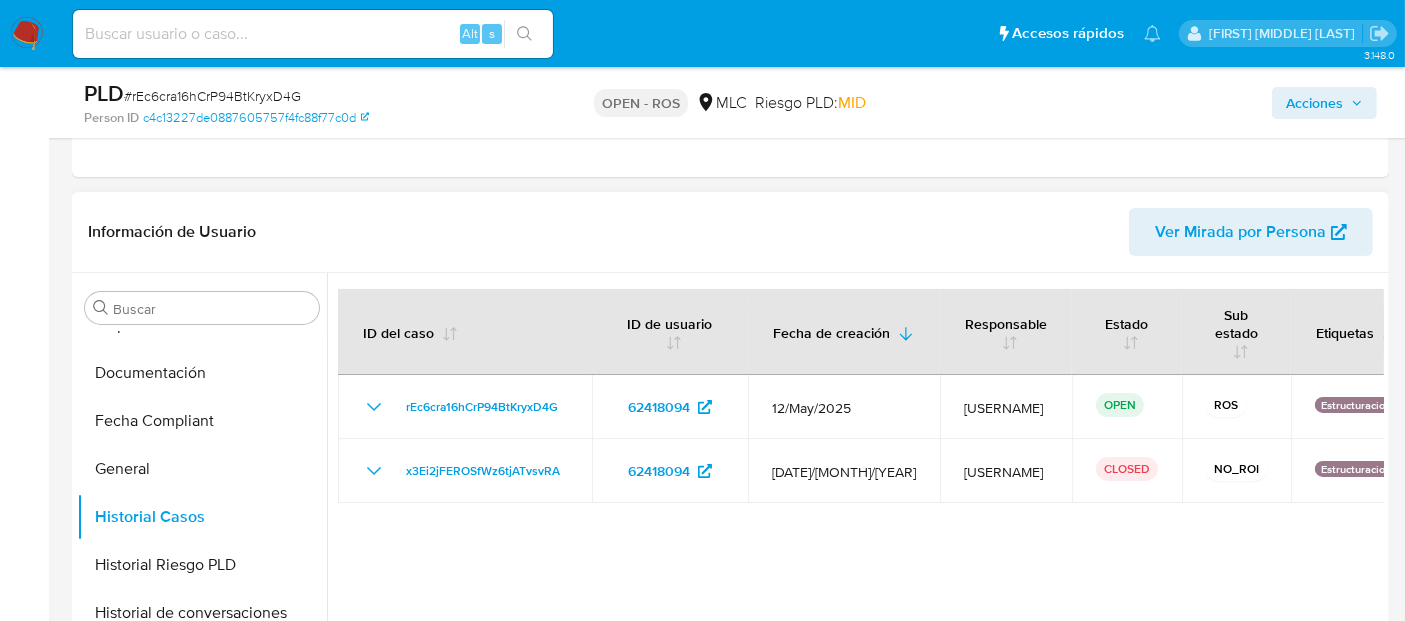 scroll, scrollTop: 388, scrollLeft: 0, axis: vertical 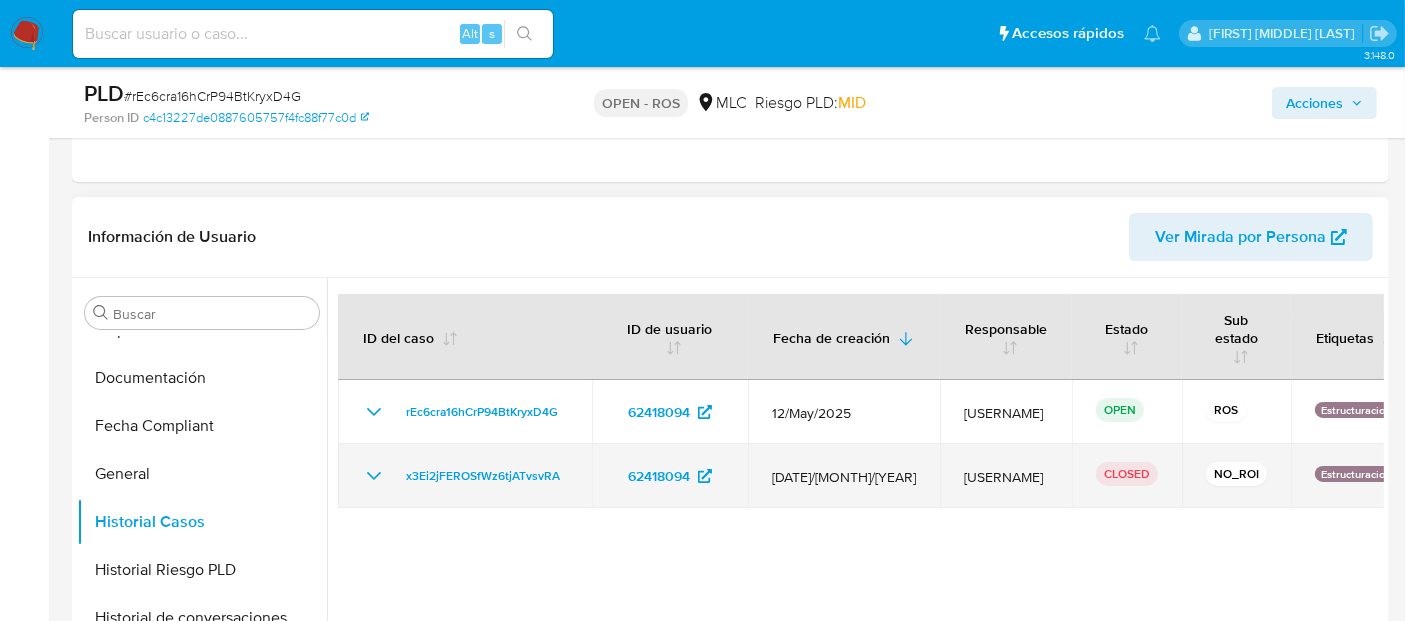 click 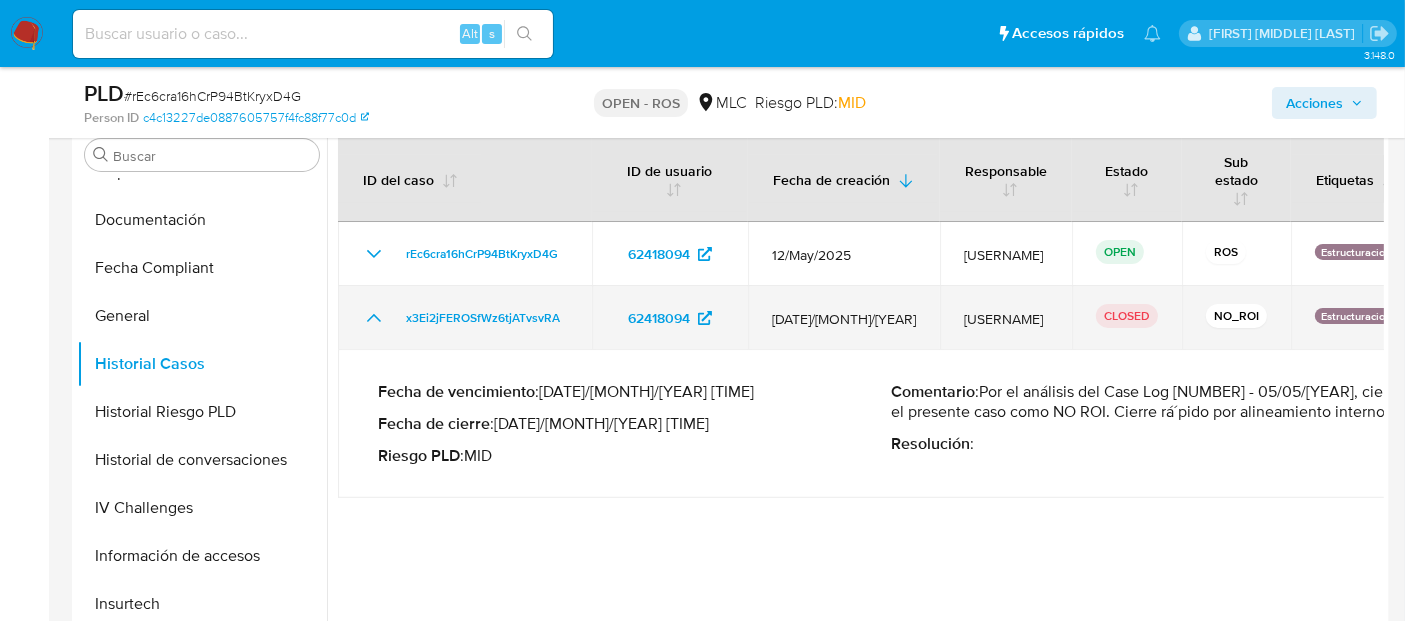 scroll, scrollTop: 548, scrollLeft: 0, axis: vertical 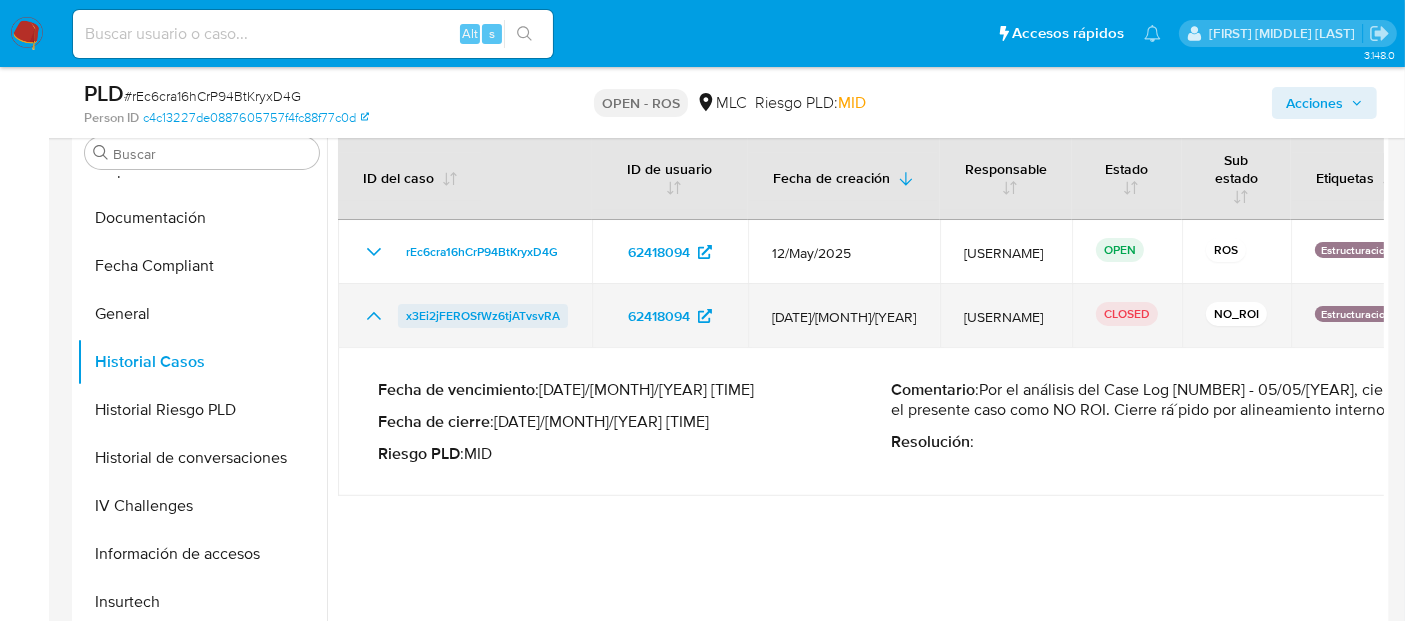 click on "x3Ei2jFEROSfWz6tjATvsvRA" at bounding box center [483, 316] 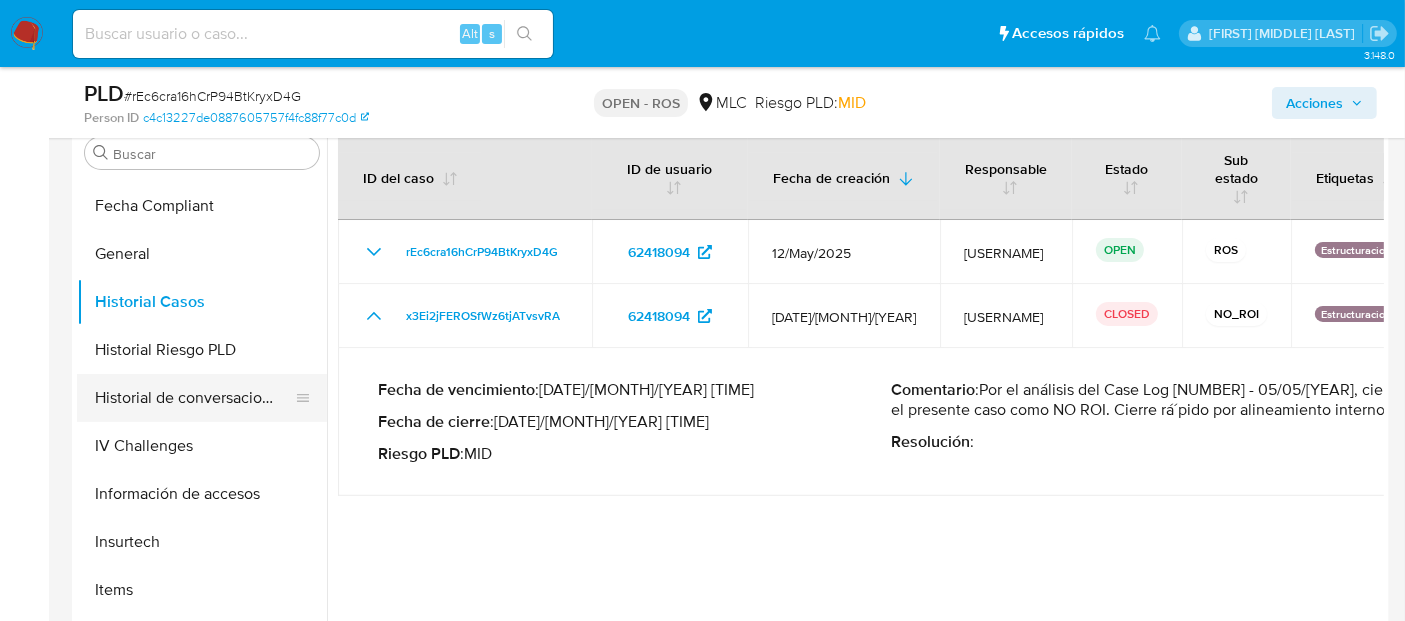scroll, scrollTop: 477, scrollLeft: 0, axis: vertical 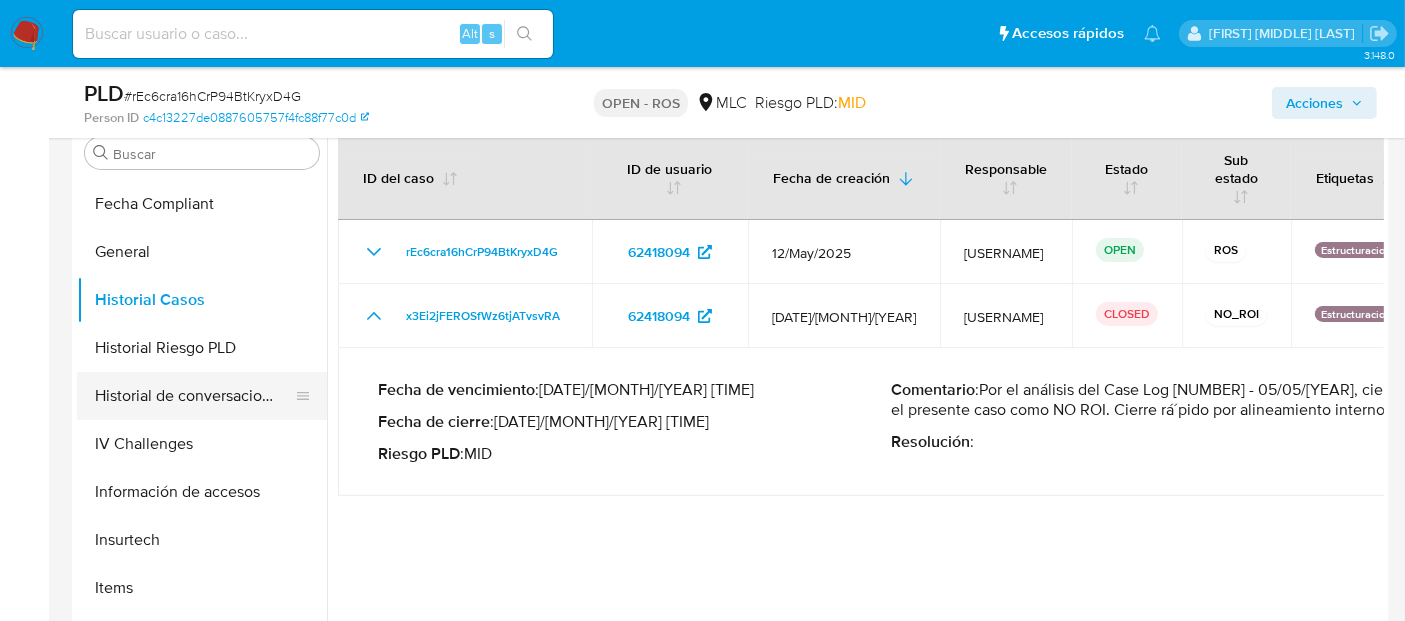 click on "Historial de conversaciones" at bounding box center [194, 396] 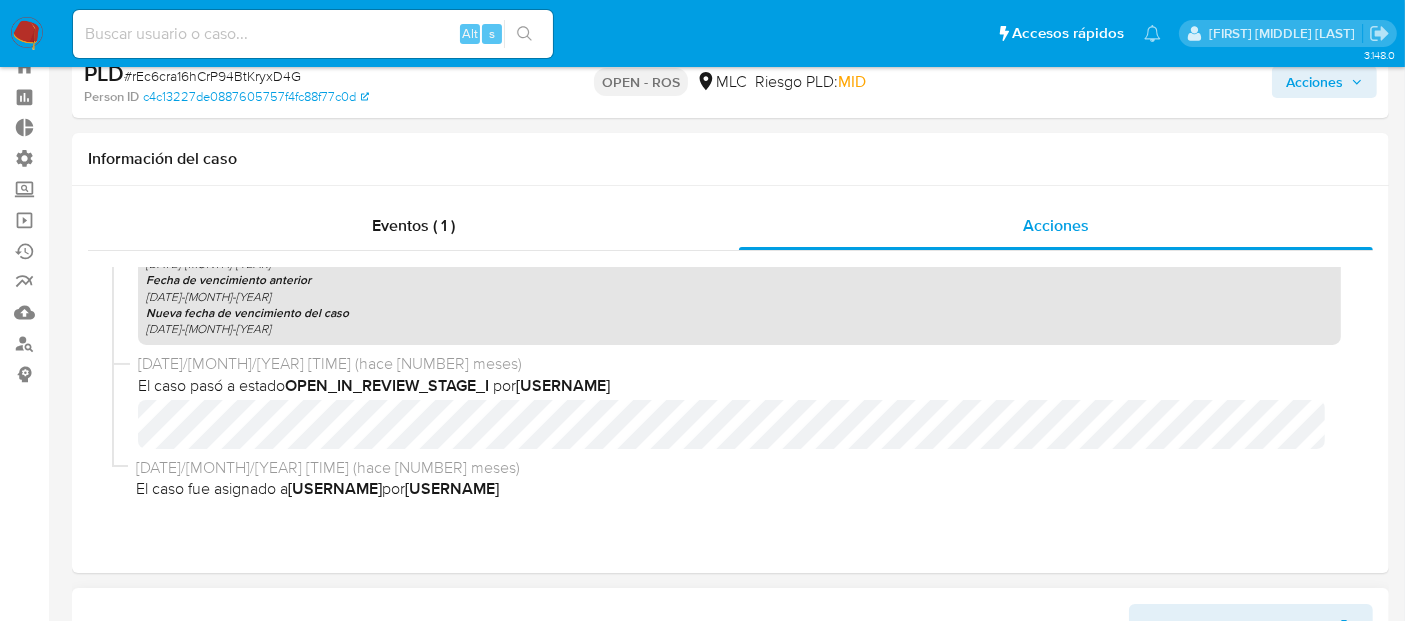 scroll, scrollTop: 0, scrollLeft: 0, axis: both 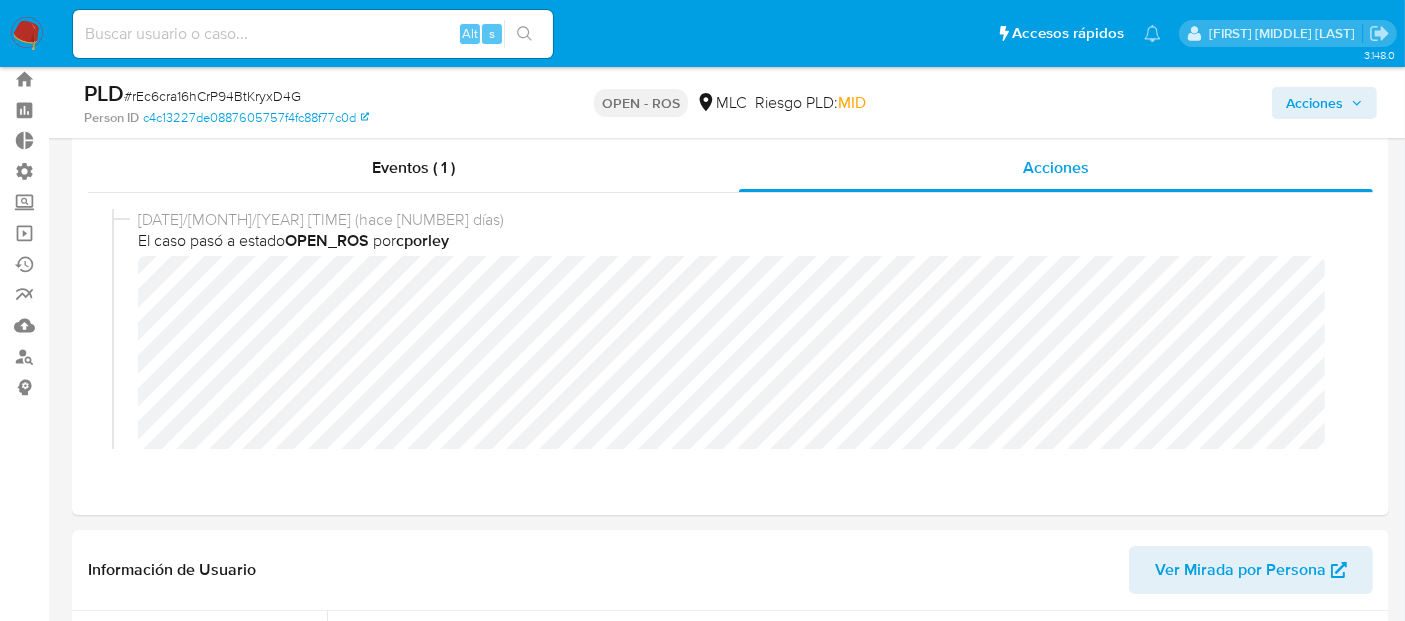 click on "Acciones" at bounding box center (1314, 103) 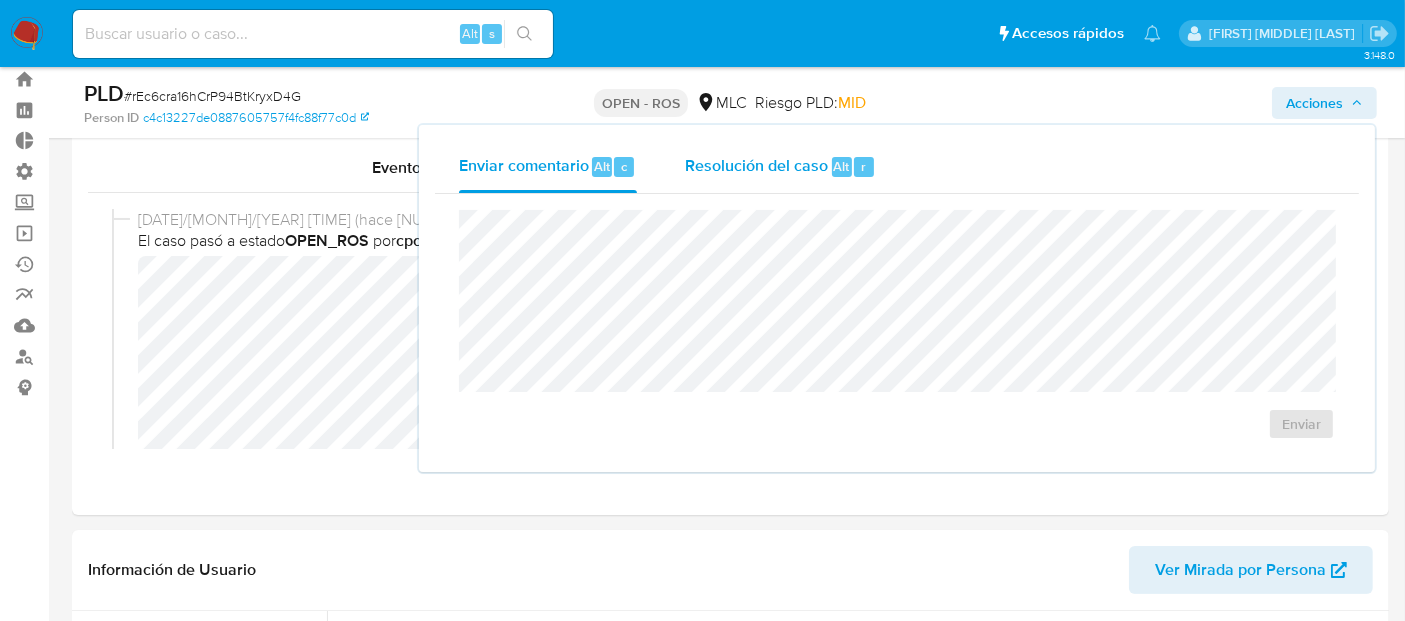 click on "Resolución del caso" at bounding box center [756, 165] 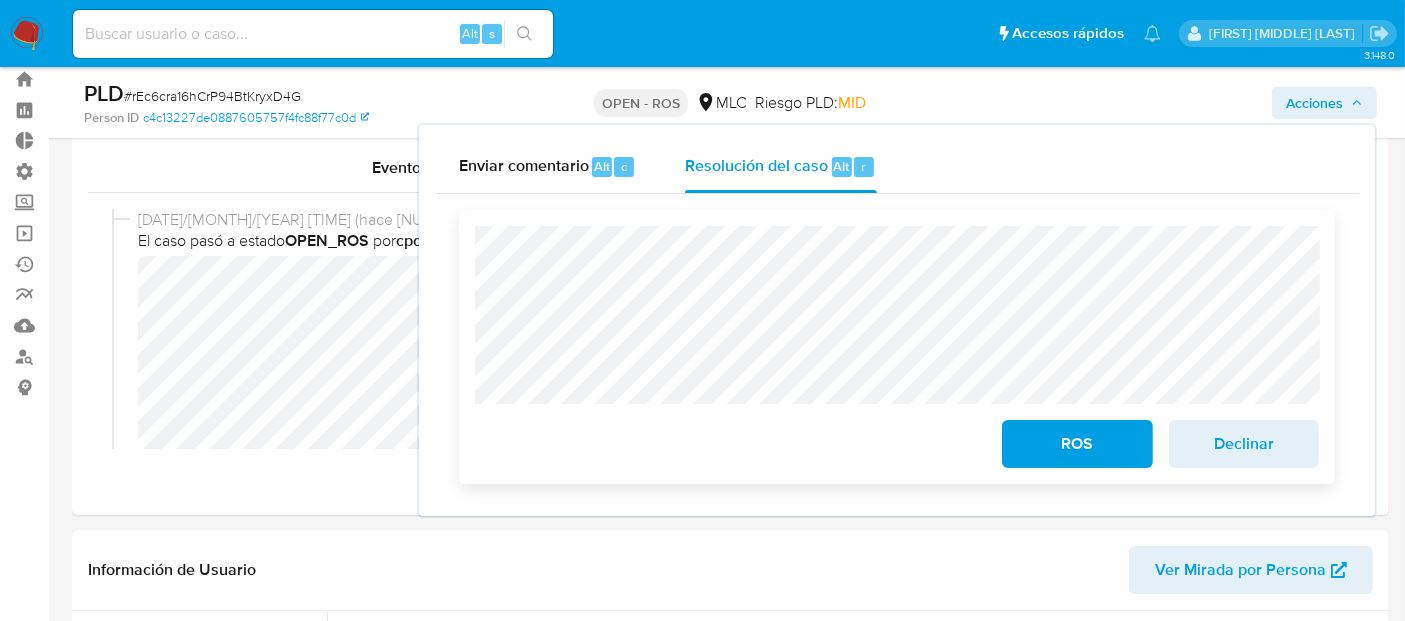 click on "ROS" at bounding box center (1077, 444) 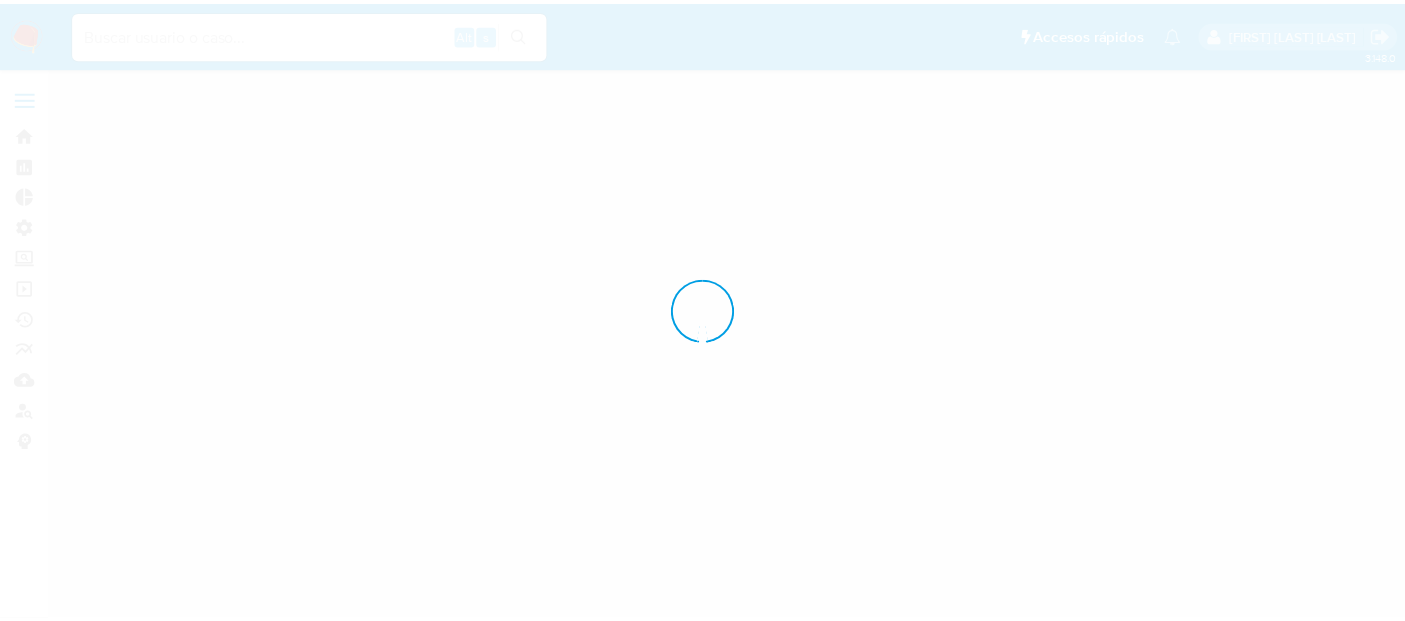 scroll, scrollTop: 0, scrollLeft: 0, axis: both 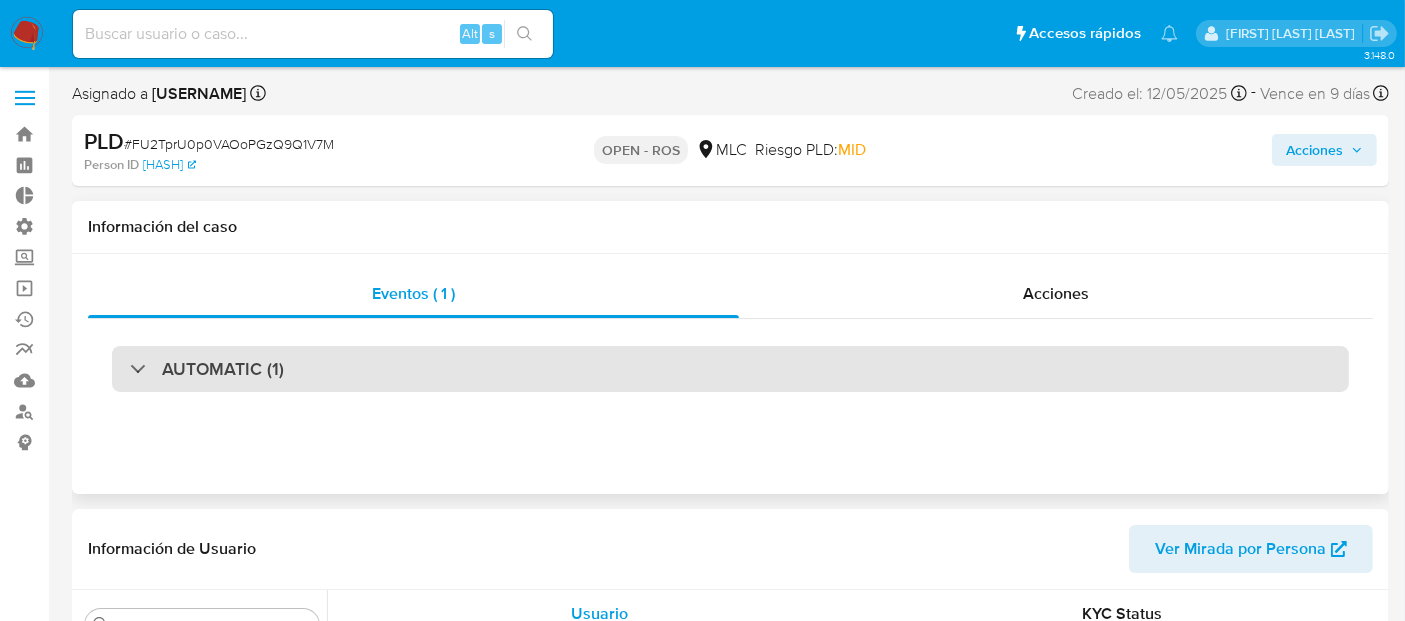 click on "AUTOMATIC (1)" at bounding box center [730, 369] 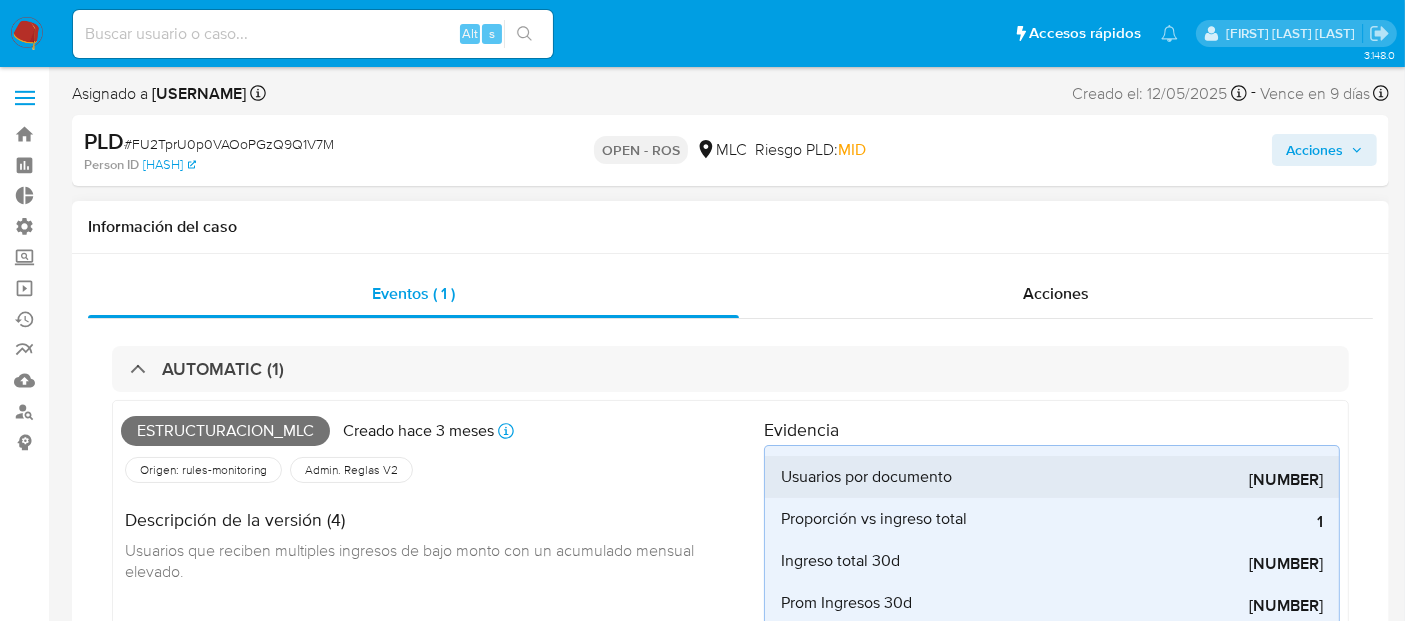 select on "10" 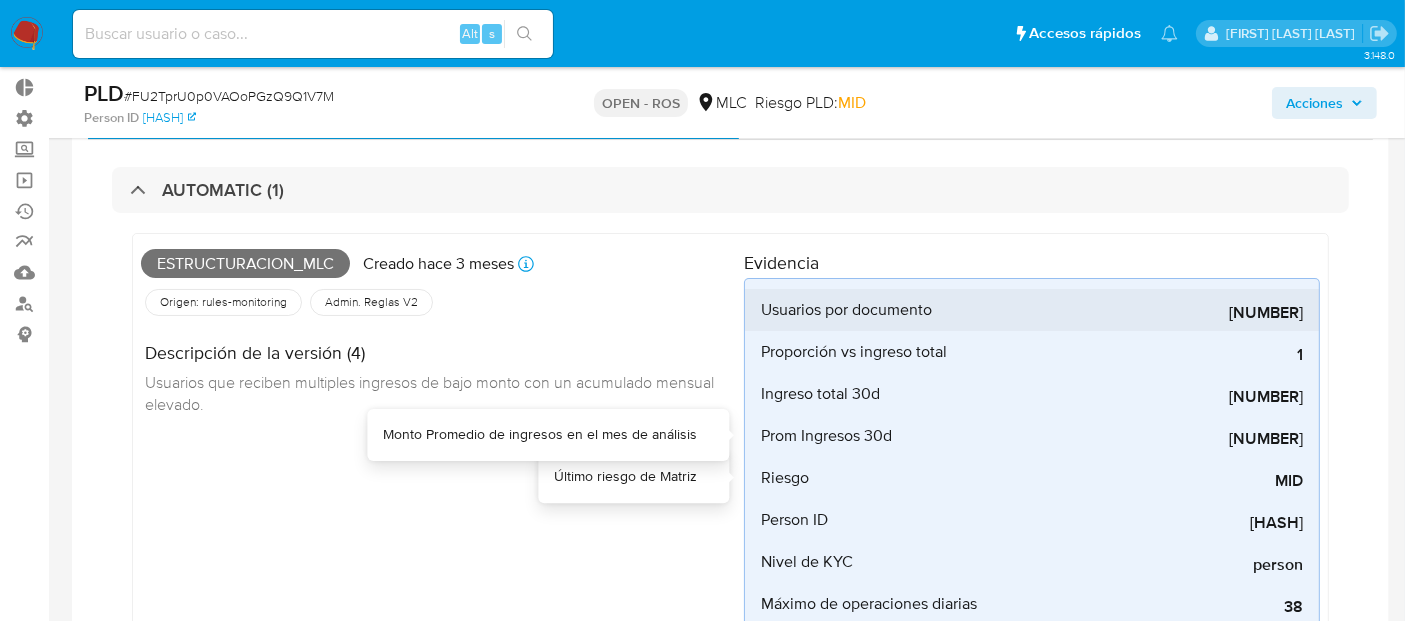 scroll, scrollTop: 72, scrollLeft: 0, axis: vertical 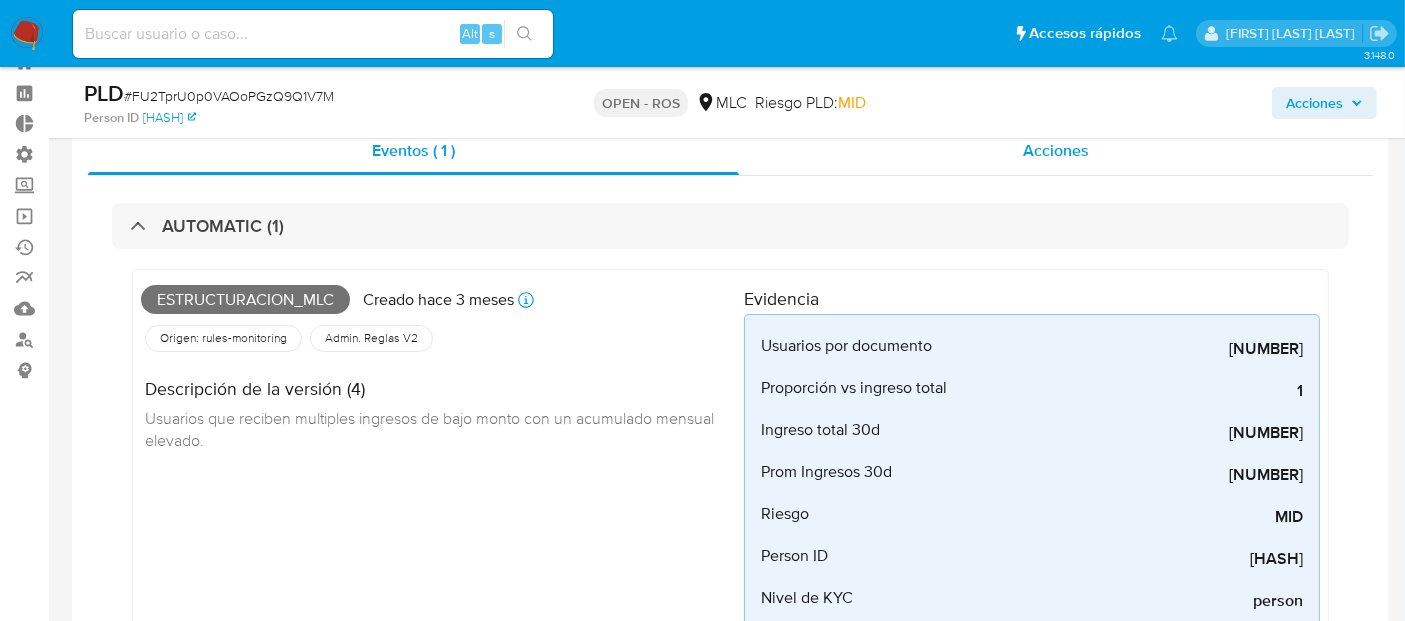click on "Acciones" at bounding box center [1056, 151] 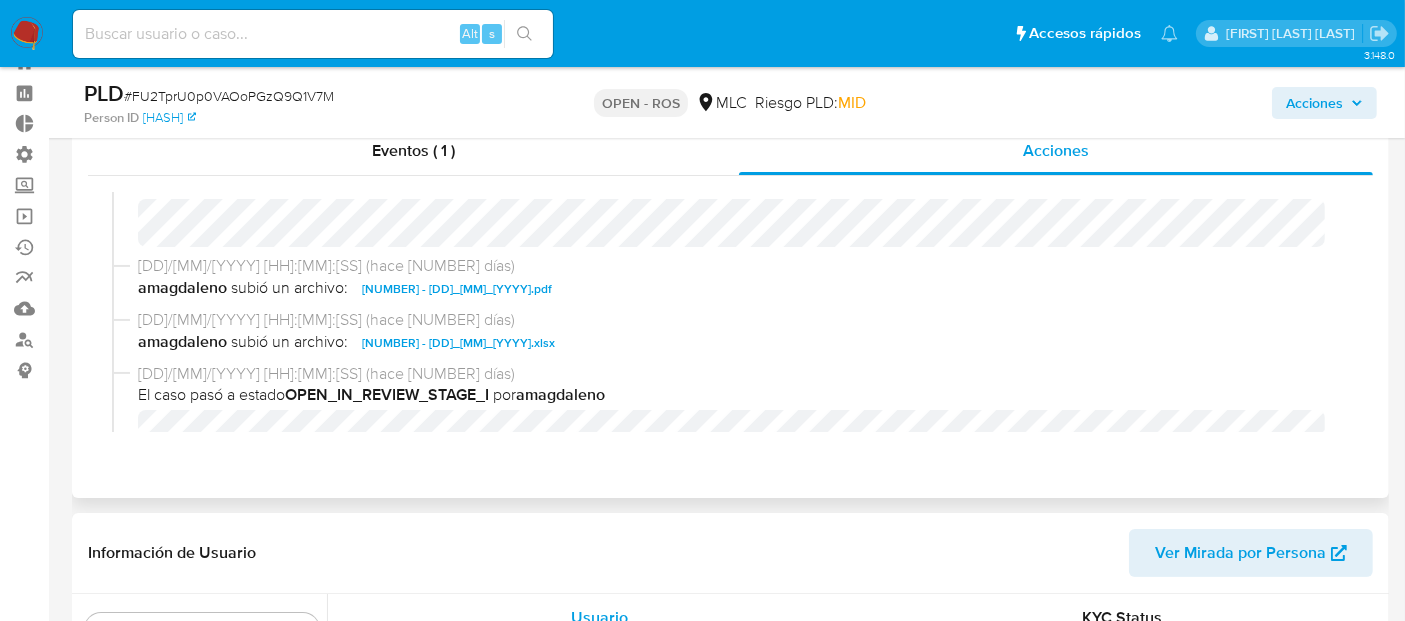 scroll, scrollTop: 542, scrollLeft: 0, axis: vertical 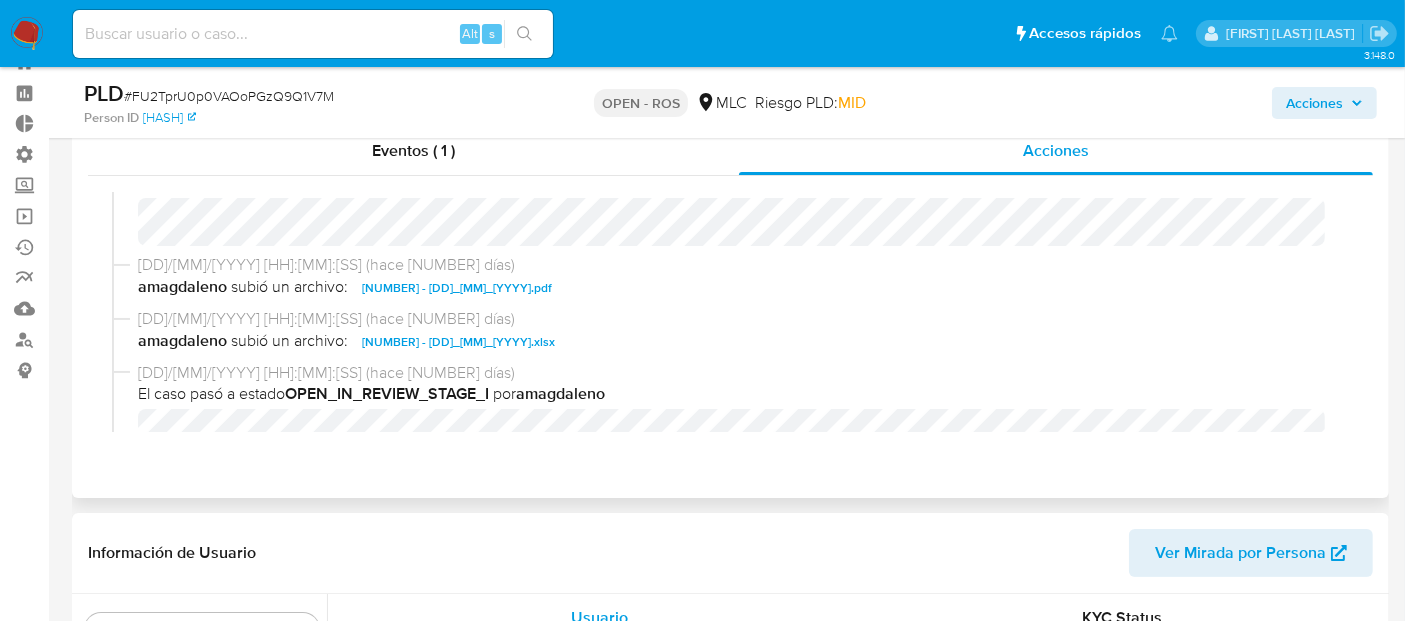 click on "[NUMBER] - [DD]_[MM]_[YYYY].pdf" at bounding box center (457, 288) 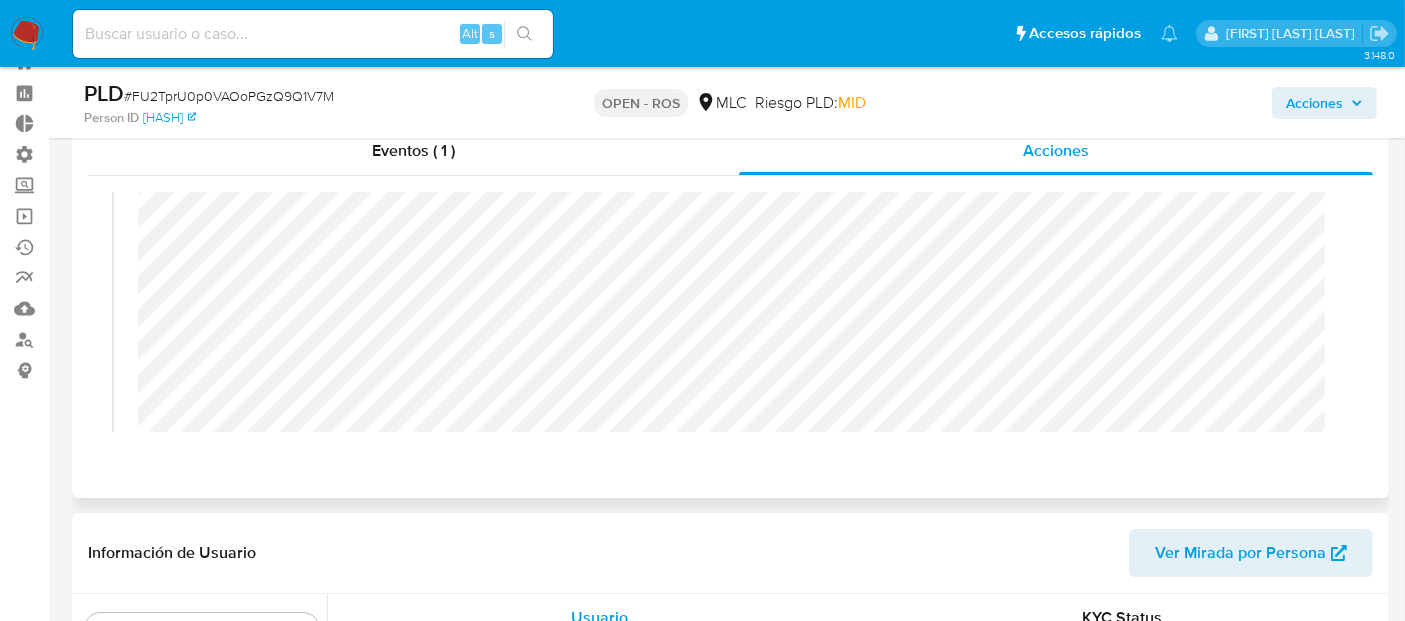 scroll, scrollTop: 92, scrollLeft: 0, axis: vertical 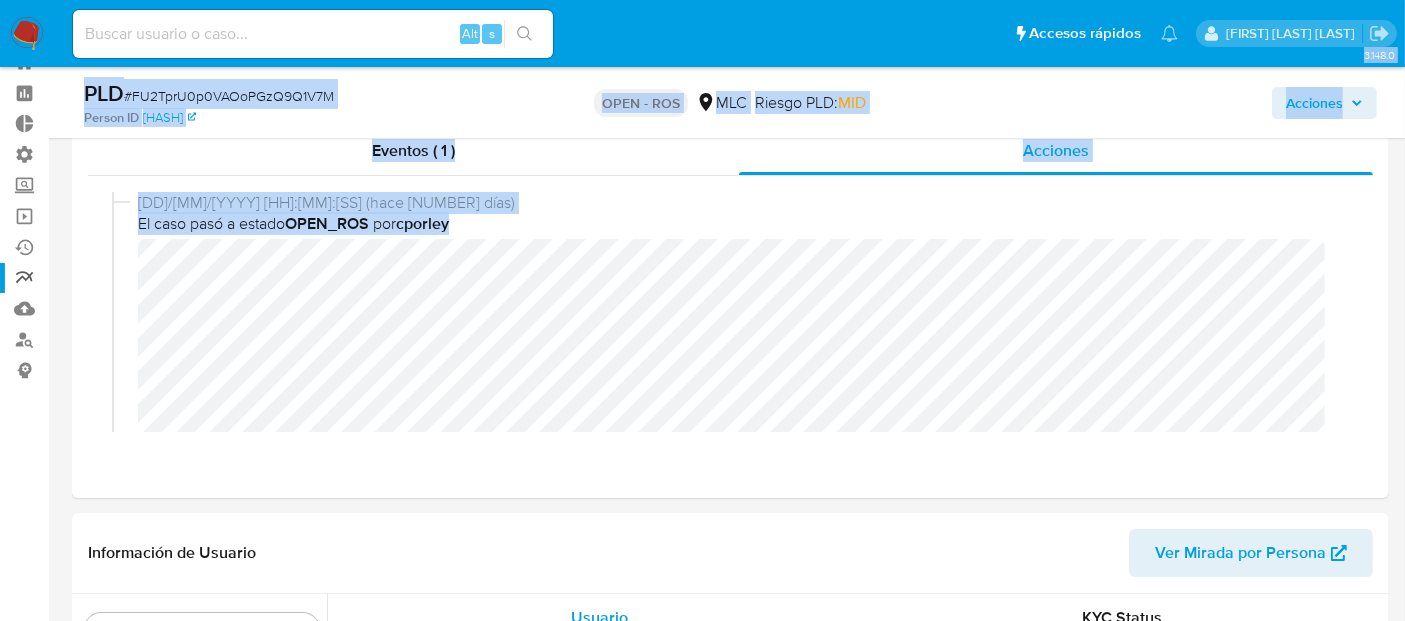 click on "Asignado a [USERNAME] Asignado el: [DD]/[MM]/[YYYY] [HH]:[MM]:[SS] Creado el: [DD]/[MM]/[YYYY] Creado el: [DD]/[MM]/[YYYY] [HH]:[MM]:[SS] - Vence en [NUMBER] días Vence el [DD]/[MM]/[YYYY] [HH]:[MM]:[SS] PLD # [HASH] Person ID [HASH] OPEN - ROS MLC Riesgo PLD: MID Acciones Información del caso Eventos ( [NUMBER] ) Acciones [DD]/[MM]/[YYYY] [HH]:[MM]:[SS] (hace [NUMBER] días) El caso pasó a estado OPEN_ROS por [USERNAME] [DD]/[MM]/[YYYY] [HH]:[MM]:[SS] (hace [NUMBER] días) El caso pasó a estado OPEN_IN_REVIEW_STAGE_II por [USERNAME] [DD]/[MM]/[YYYY] [HH]:[MM]:[SS] (hace [NUMBER] días) El caso fue asignado a [USERNAME] por [USERNAME] [DD]/[MM]/[YYYY] [HH]:[MM]:[SS] (hace [NUMBER] días) El caso pasó a estado STANDBY_ROI_PROPOSAL por [USERNAME] [DD]/[MM]/[YYYY] [HH]:[MM]:[SS] (hace [NUMBER] días) [USERNAME]" at bounding box center (702, 2005) 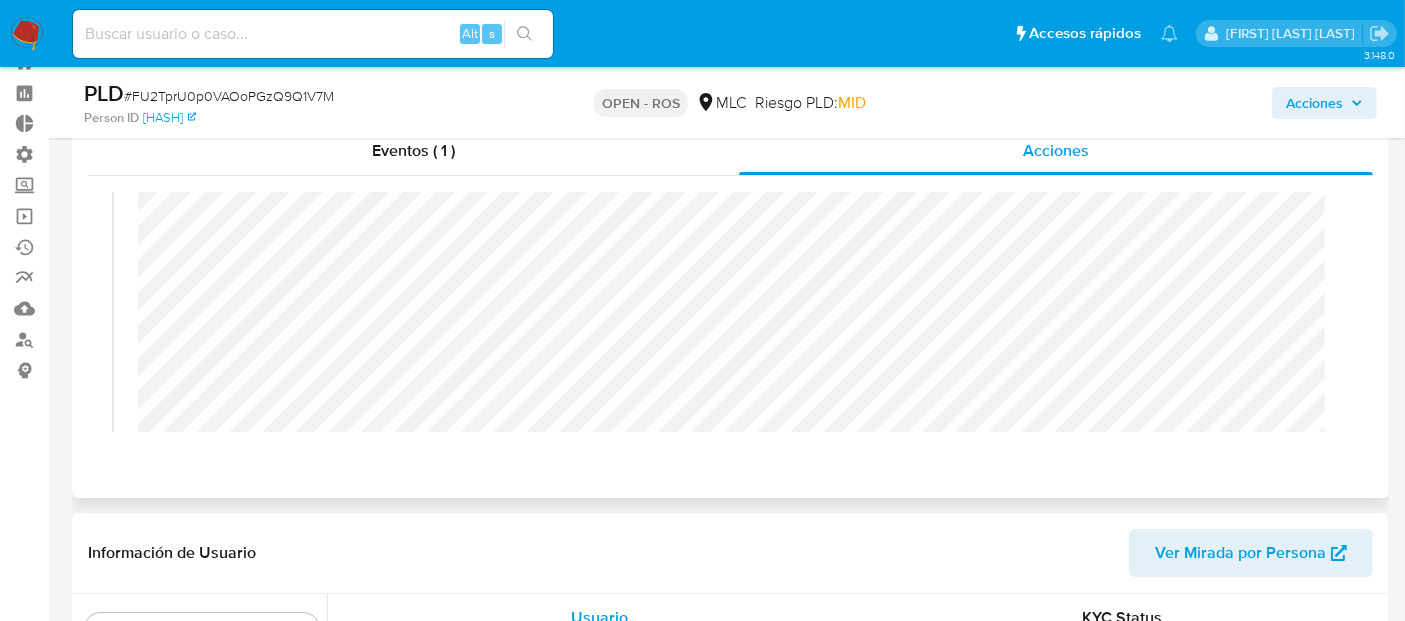 scroll, scrollTop: 134, scrollLeft: 0, axis: vertical 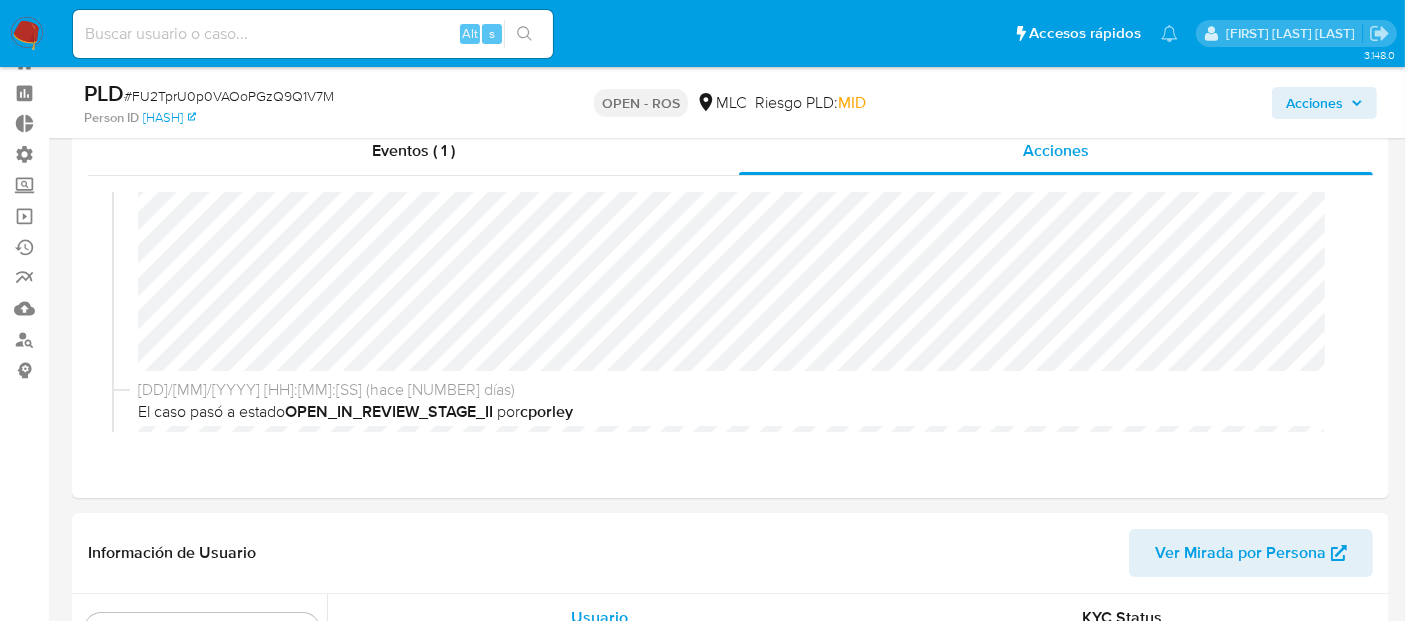 click on "Acciones" at bounding box center [1314, 103] 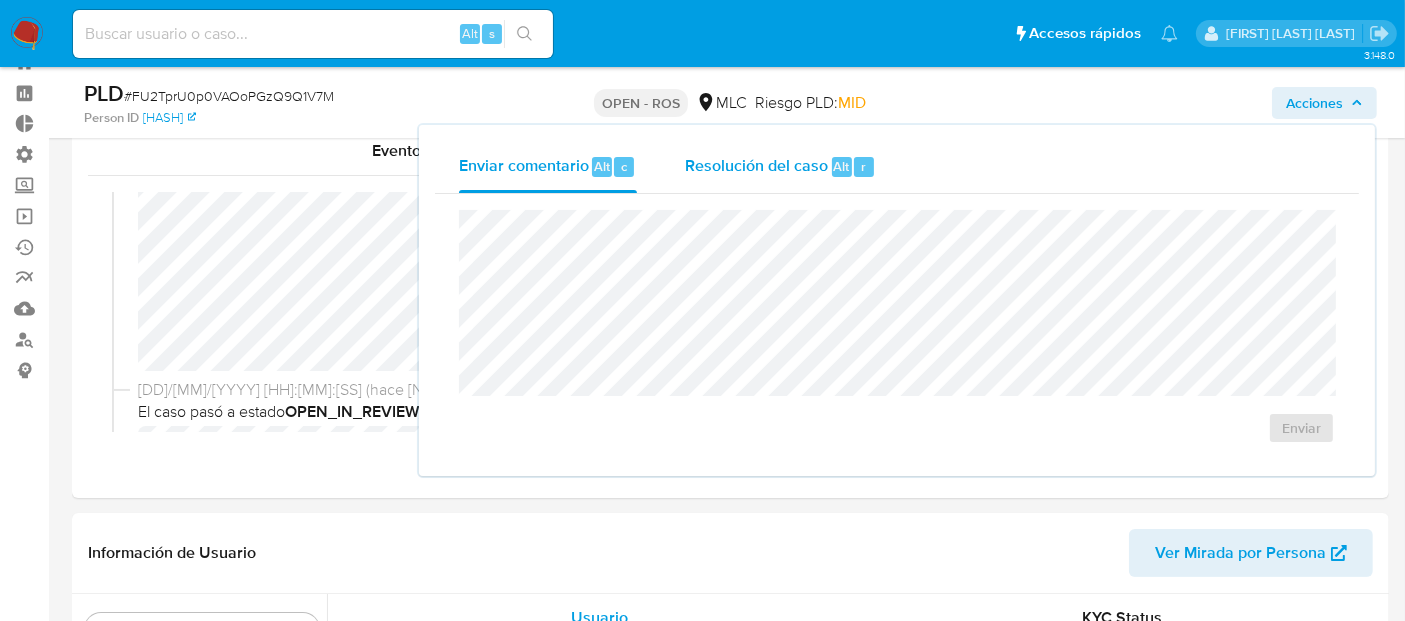 click on "Resolución del caso Alt r" at bounding box center (780, 167) 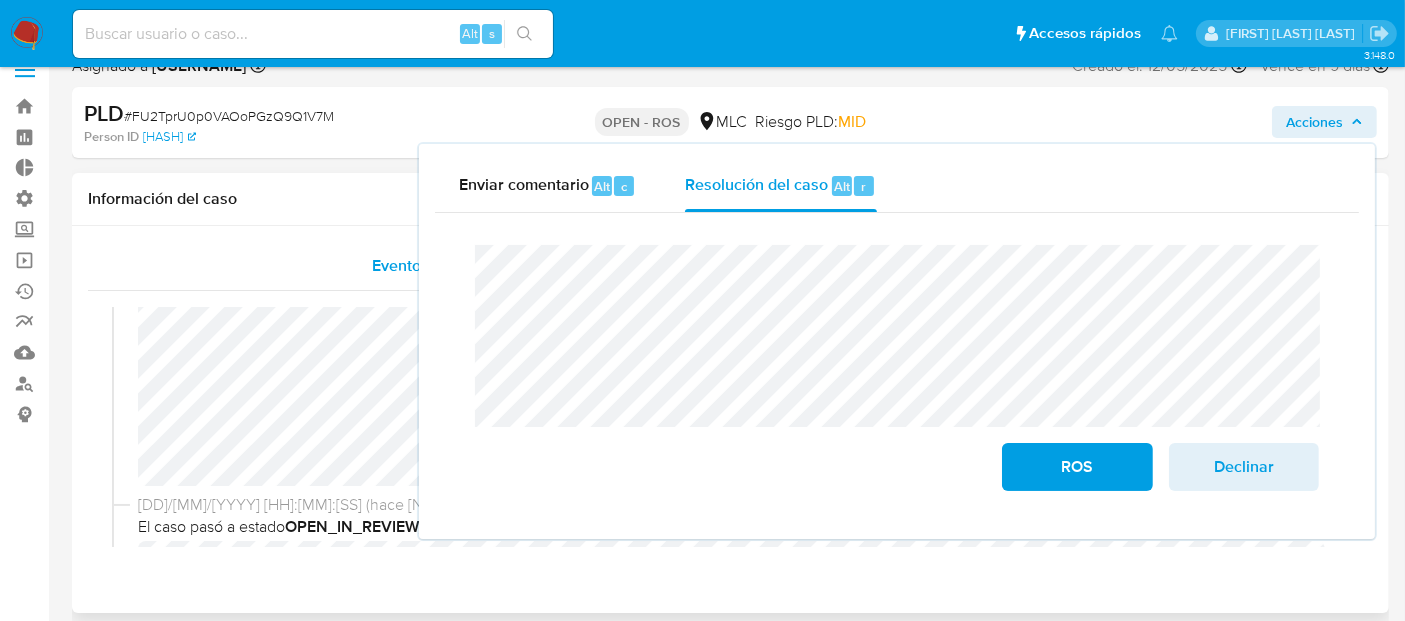 scroll, scrollTop: 28, scrollLeft: 0, axis: vertical 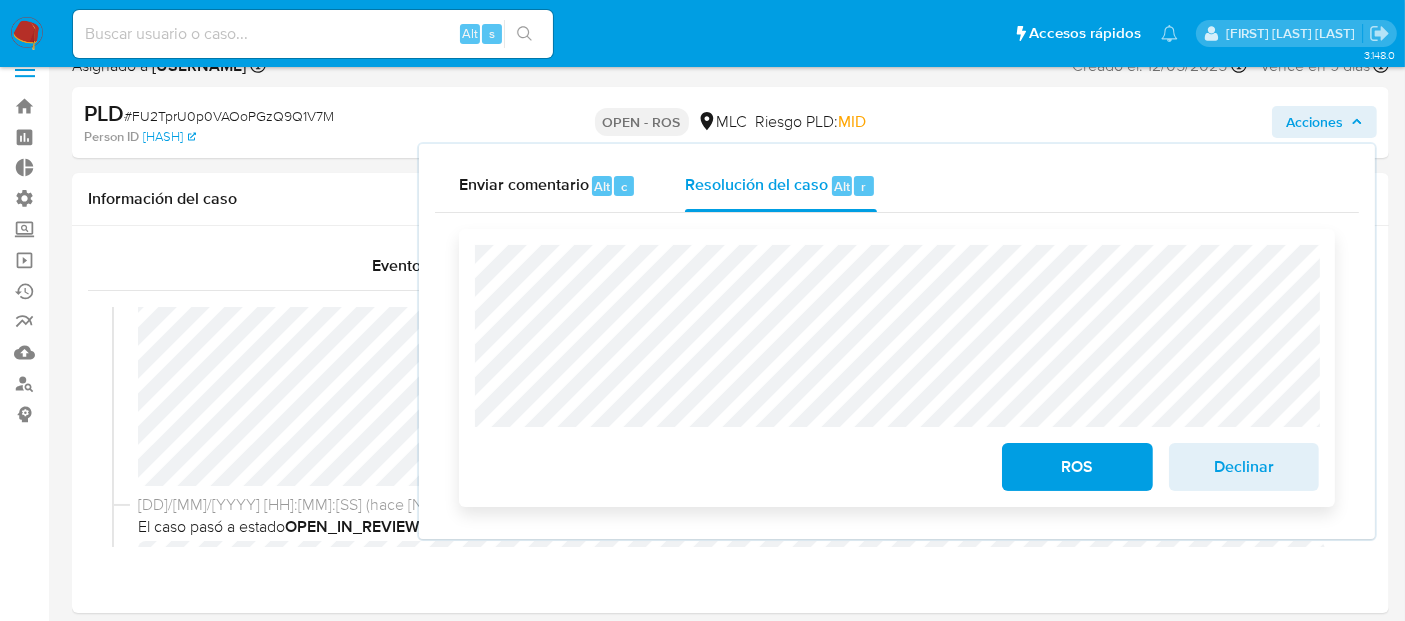click on "ROS" at bounding box center [1077, 467] 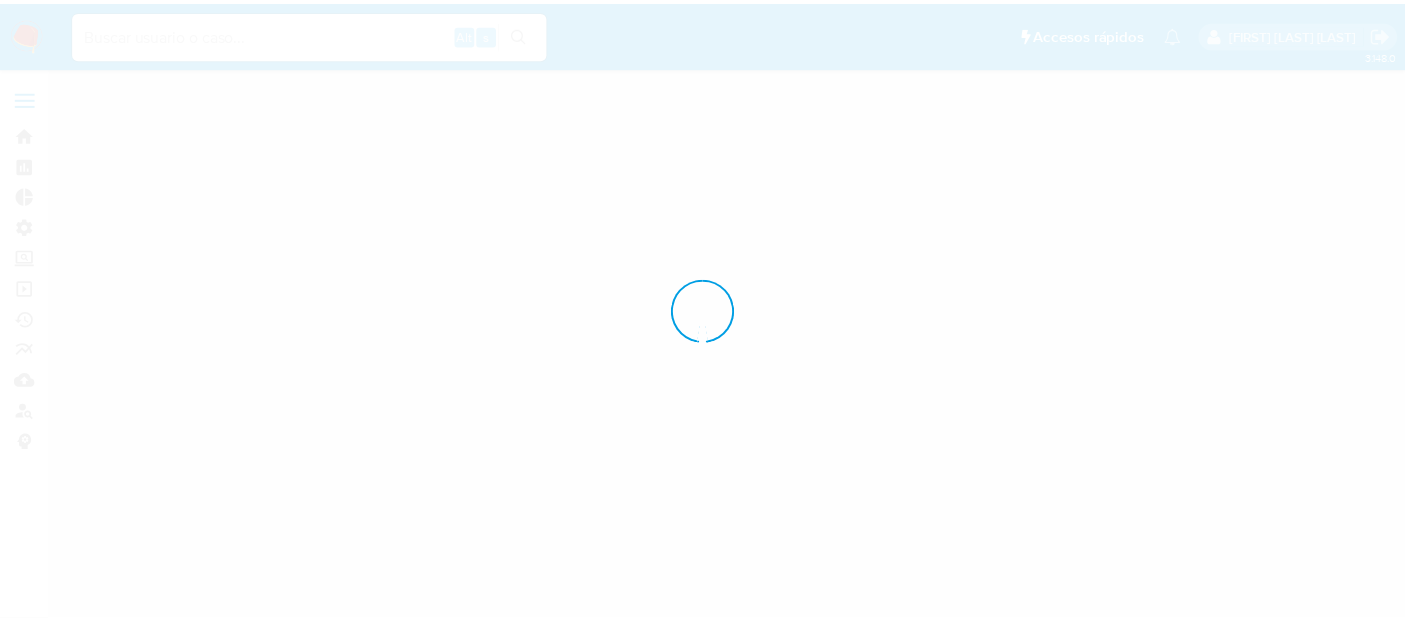 scroll, scrollTop: 0, scrollLeft: 0, axis: both 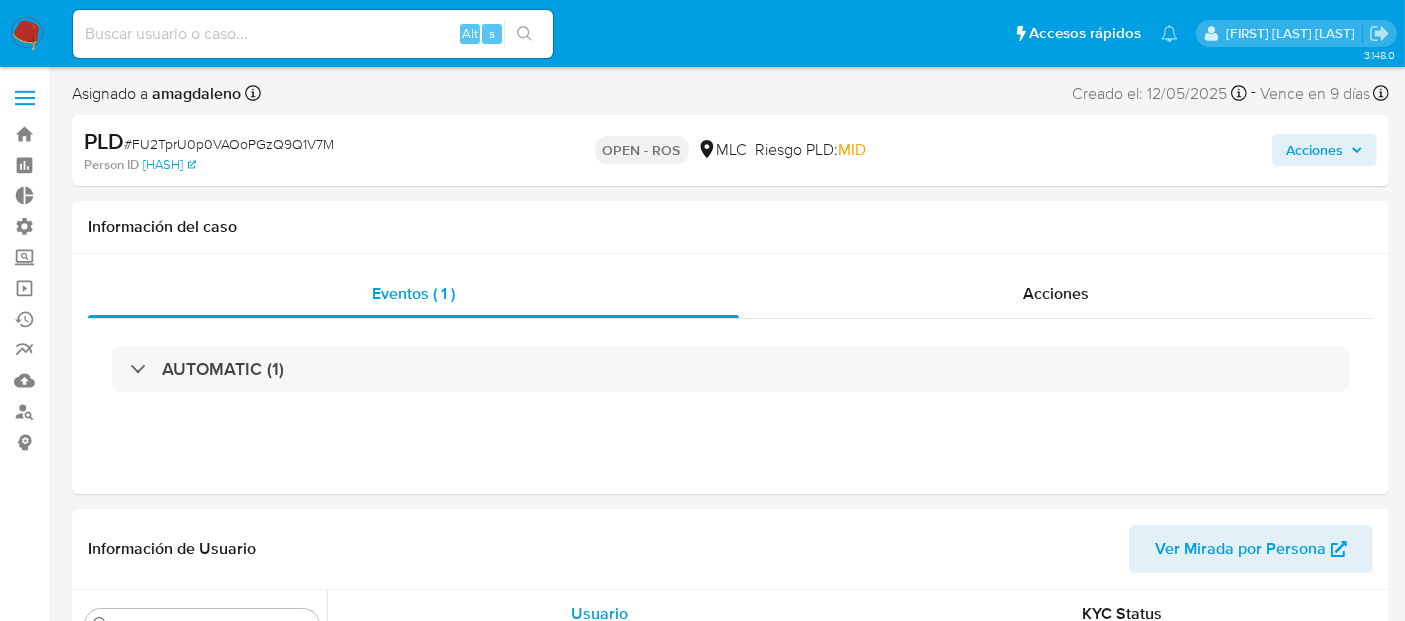 select on "10" 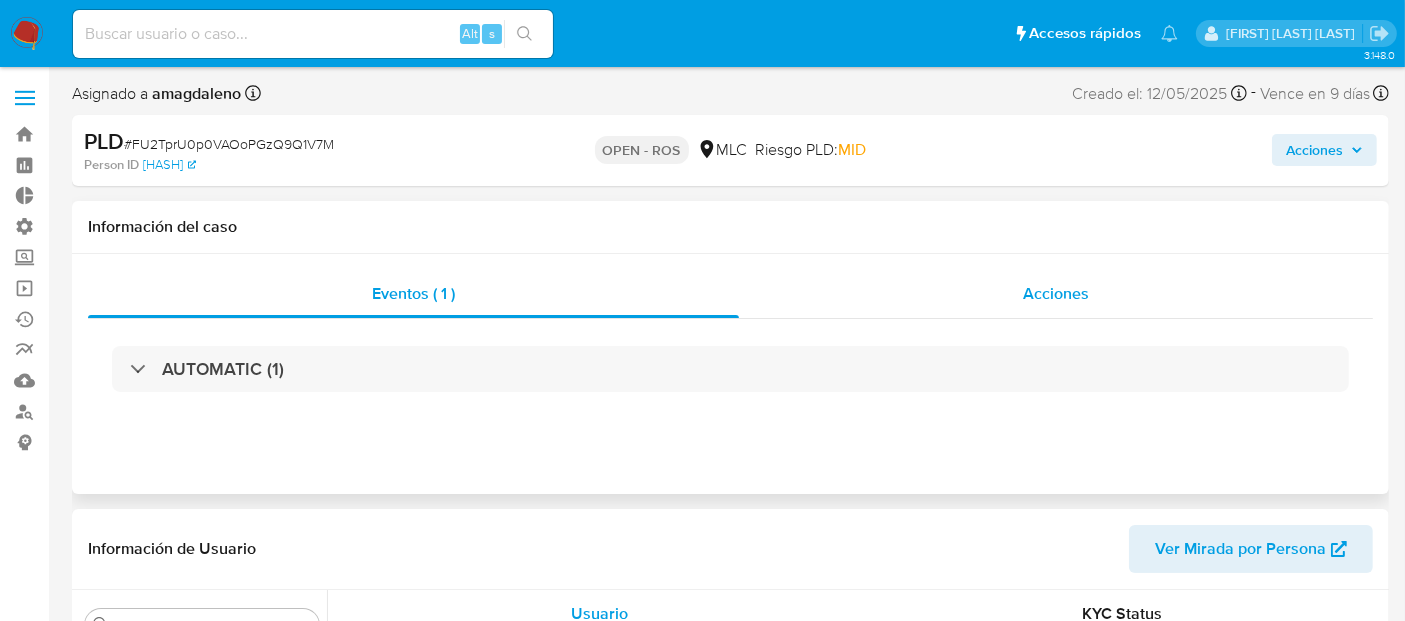 click on "Acciones" at bounding box center [1056, 294] 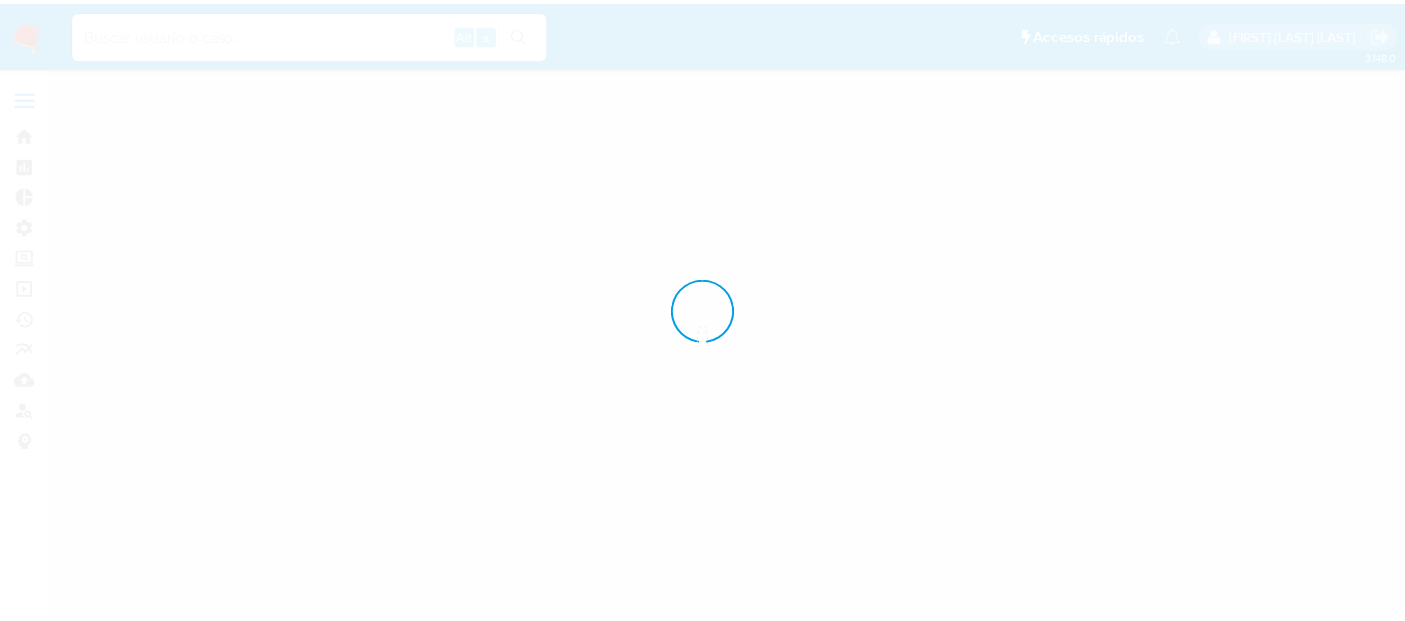scroll, scrollTop: 0, scrollLeft: 0, axis: both 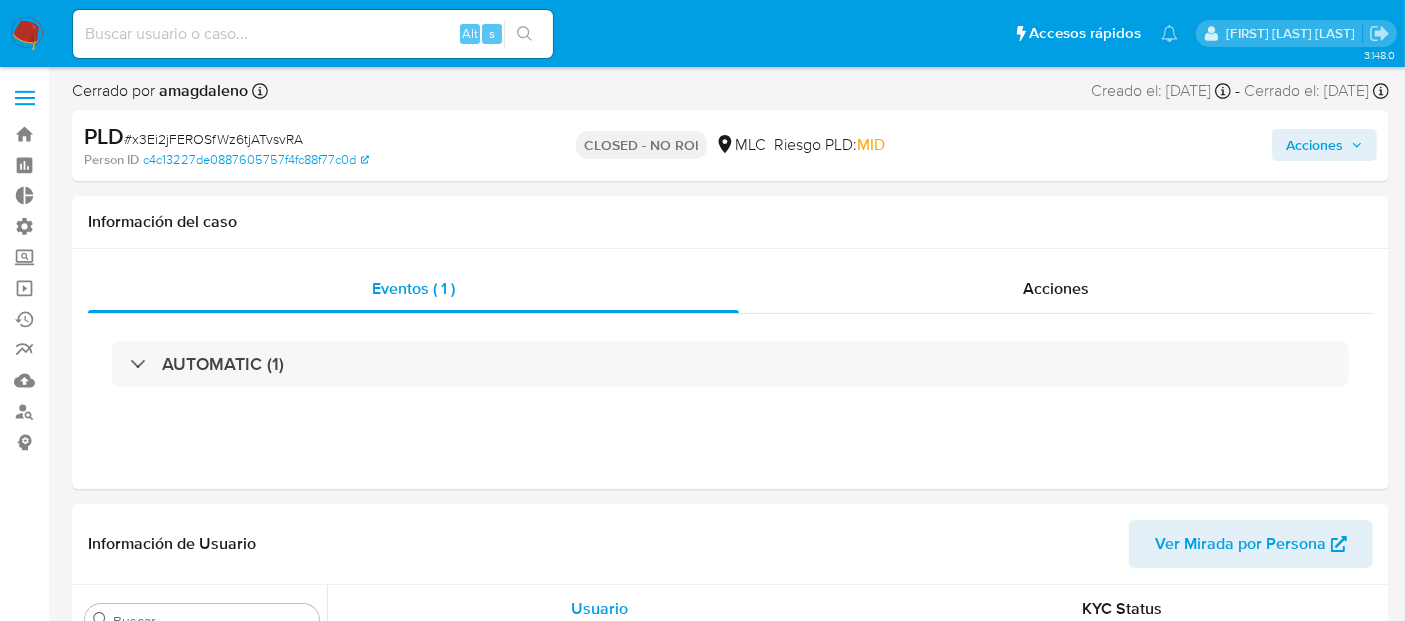 select on "10" 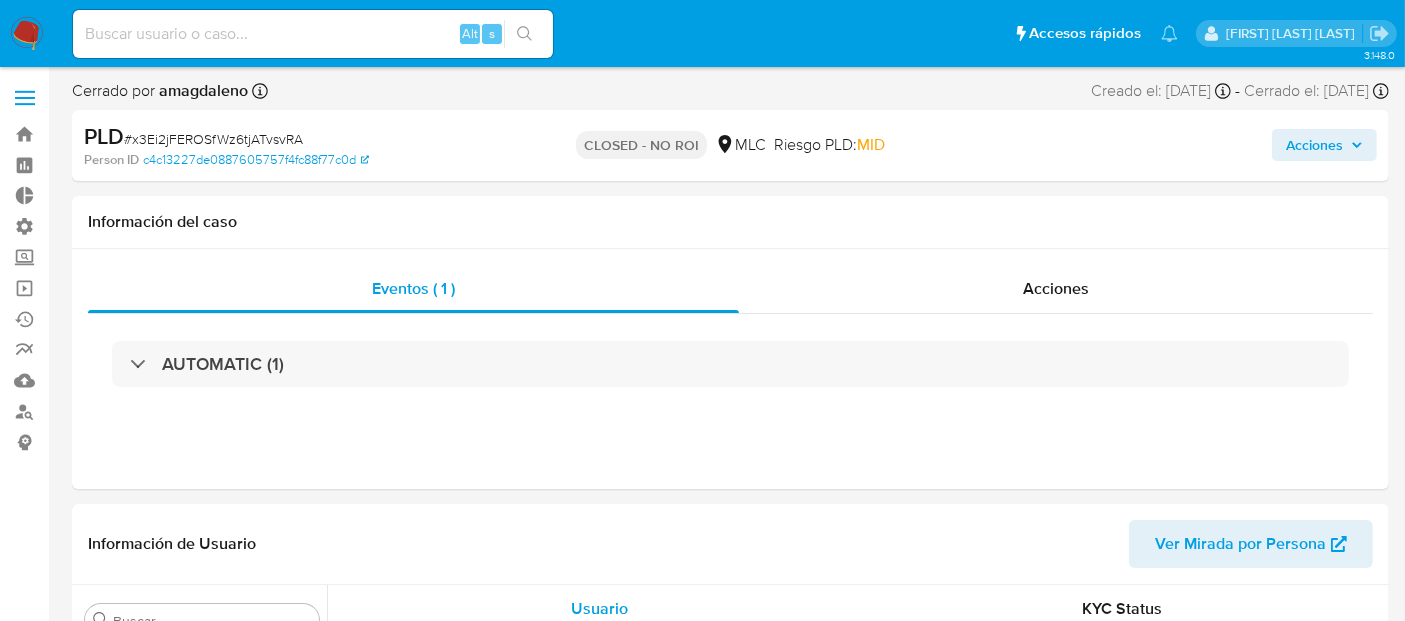 click on "AUTOMATIC (1)" at bounding box center [730, 364] 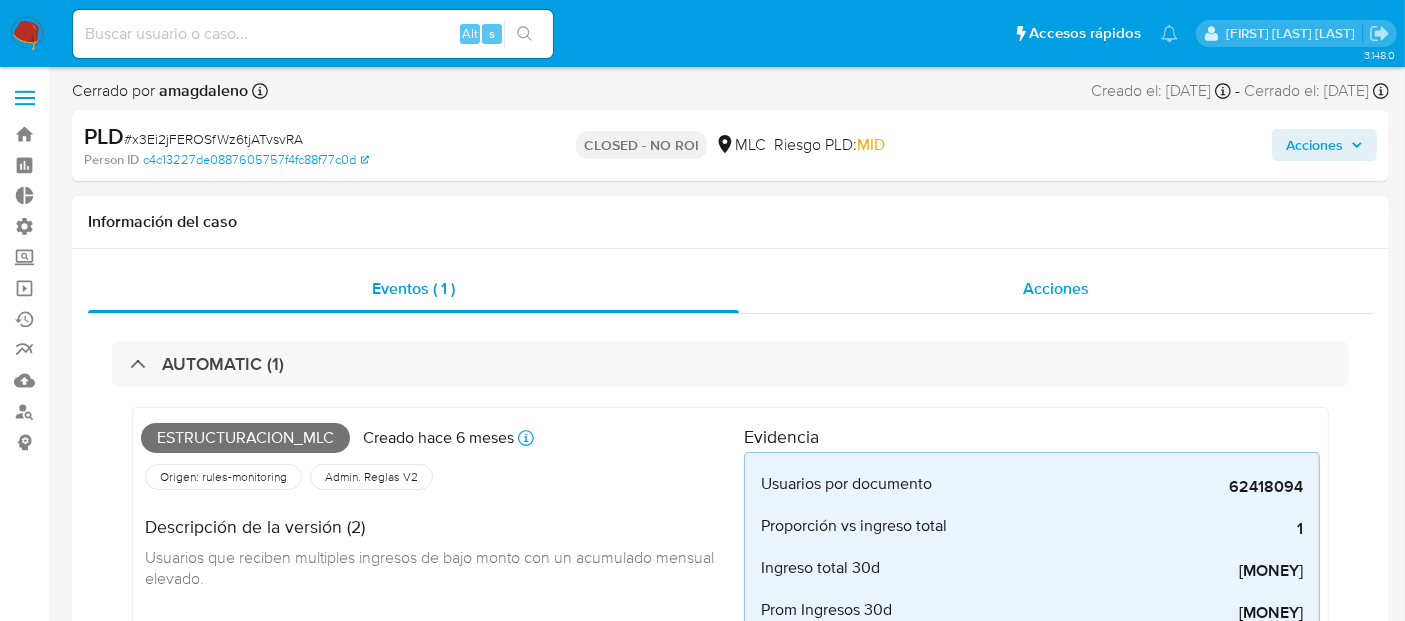 click on "Acciones" at bounding box center [1056, 289] 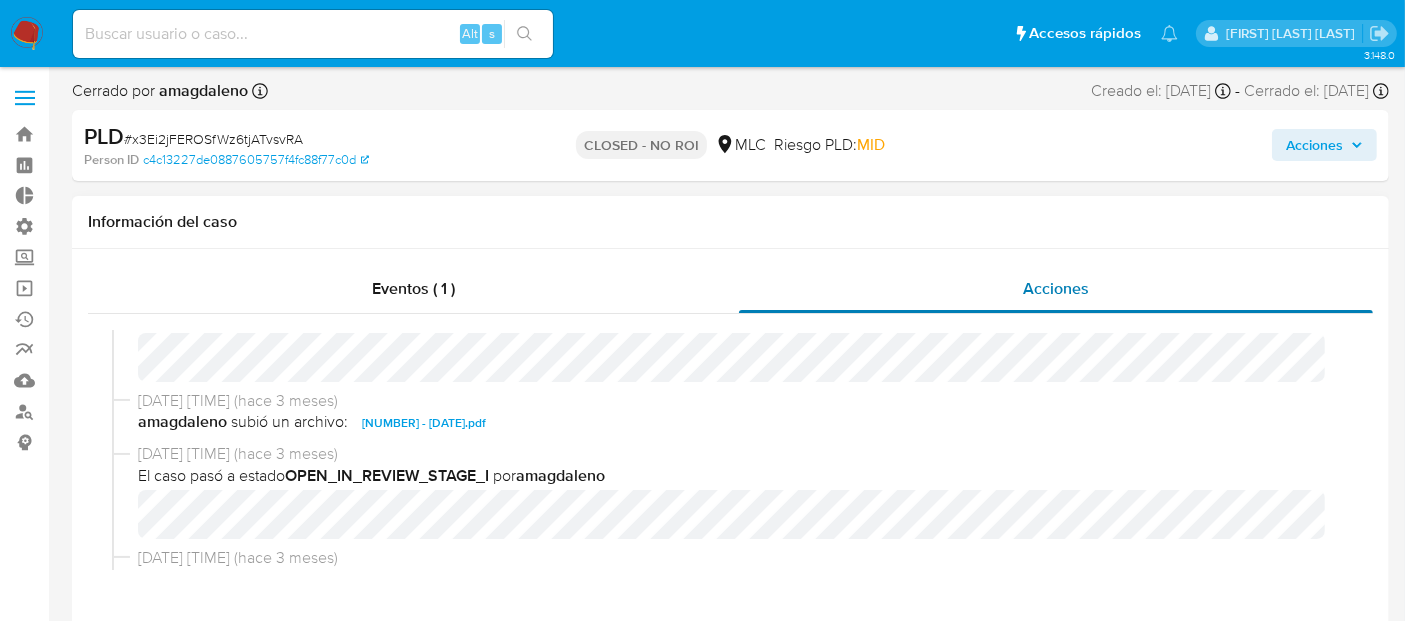 scroll, scrollTop: 97, scrollLeft: 0, axis: vertical 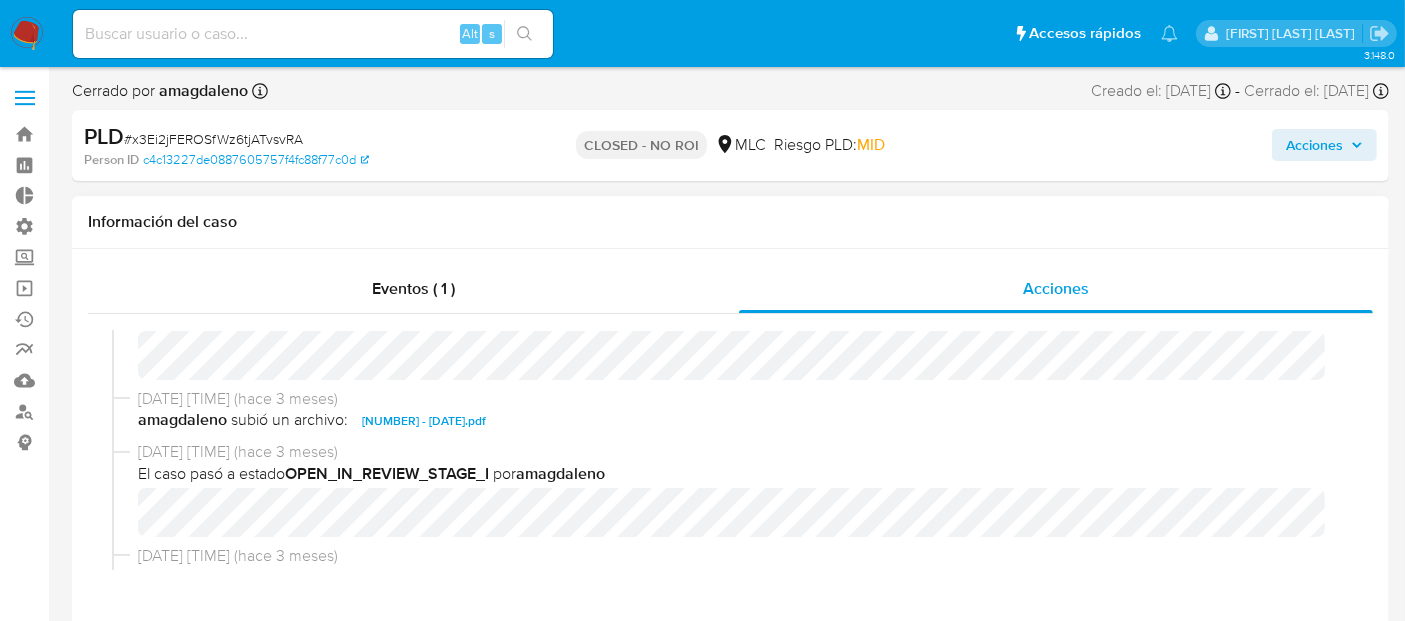 click on "62418094 - 05_05_2025.pdf" at bounding box center [424, 421] 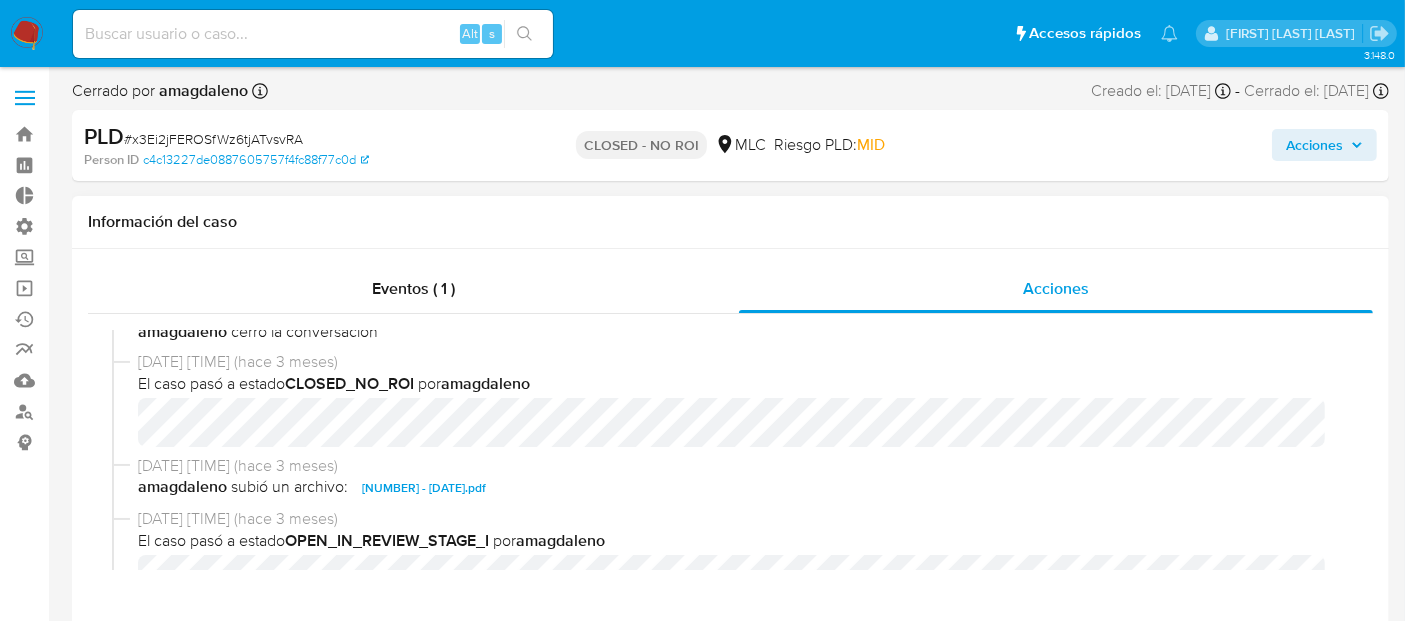 scroll, scrollTop: 0, scrollLeft: 0, axis: both 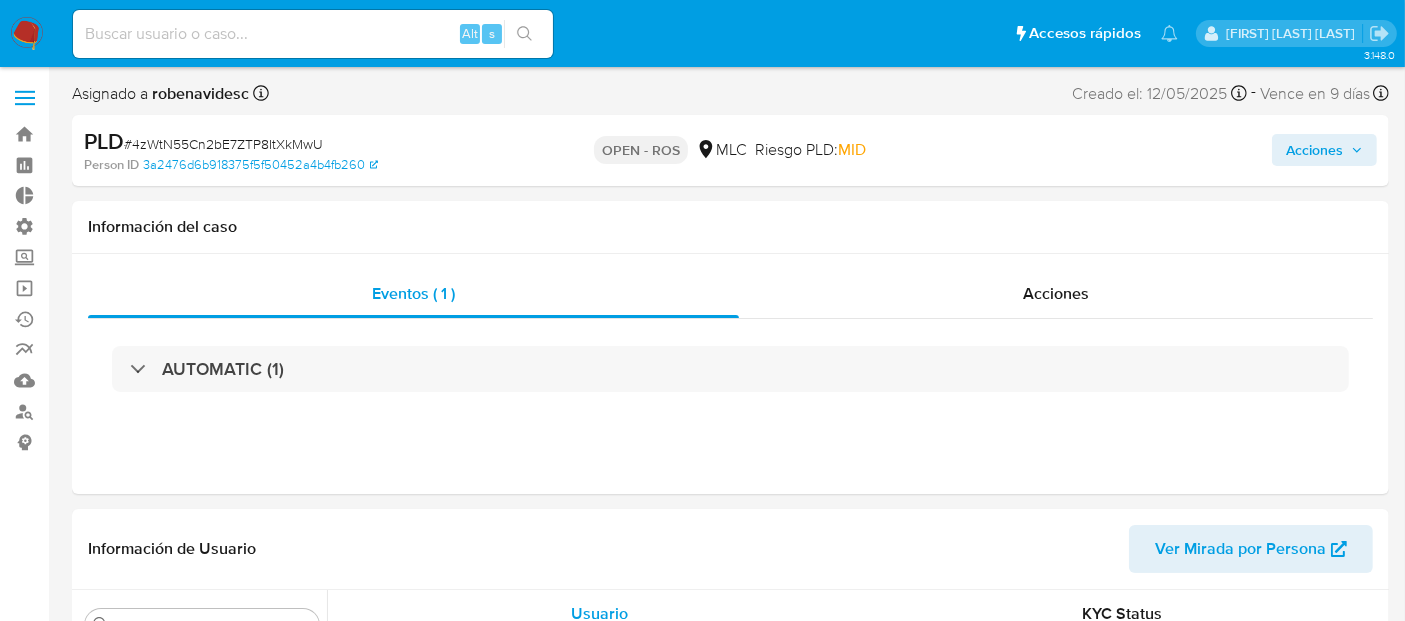 select on "10" 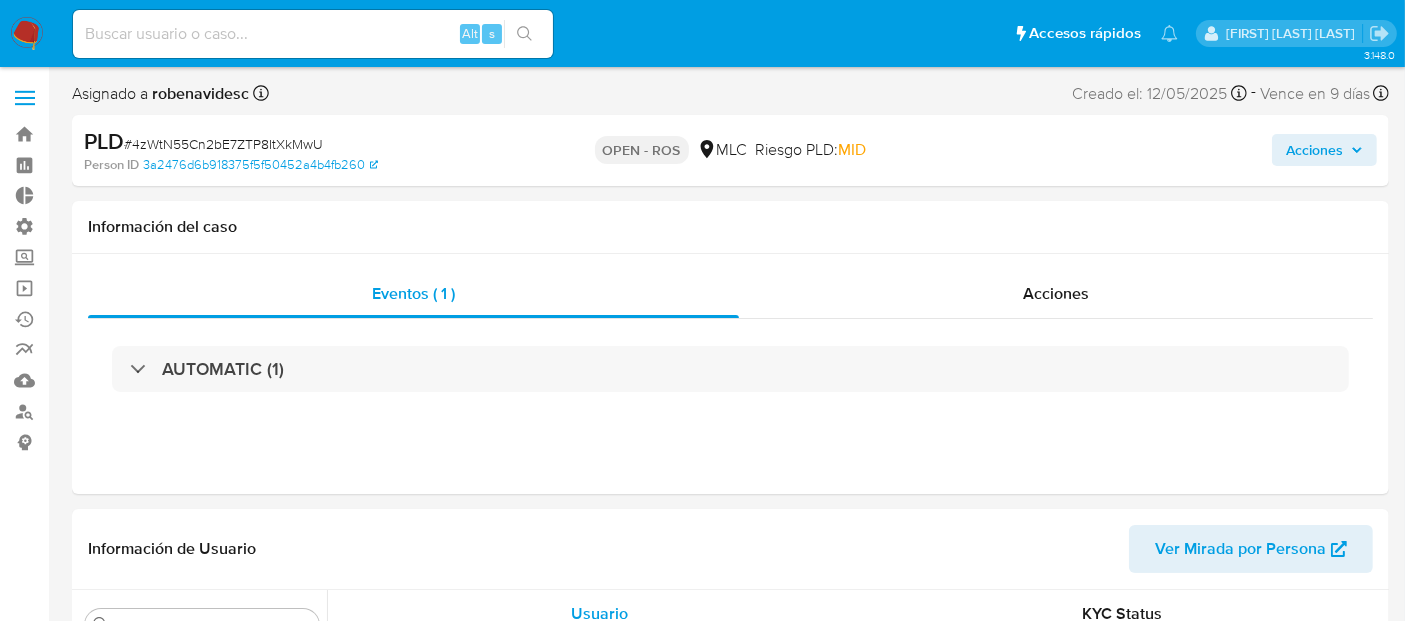 scroll, scrollTop: 796, scrollLeft: 0, axis: vertical 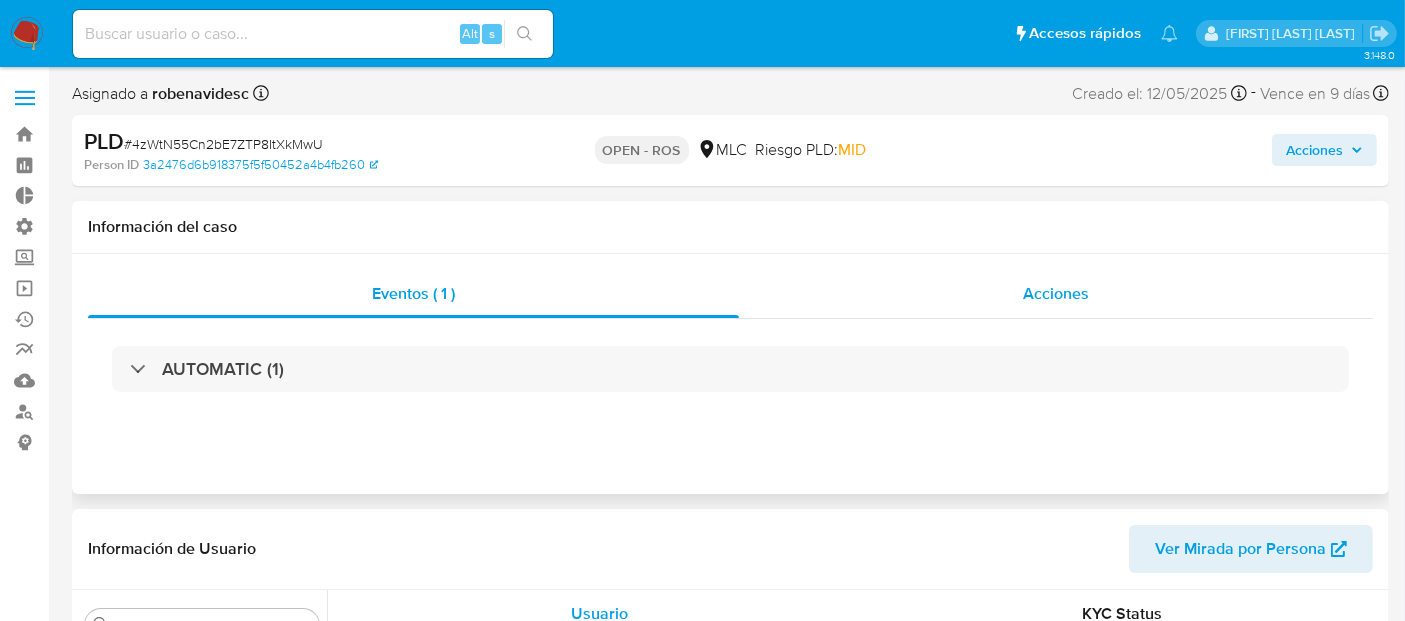 click on "Acciones" at bounding box center (1056, 293) 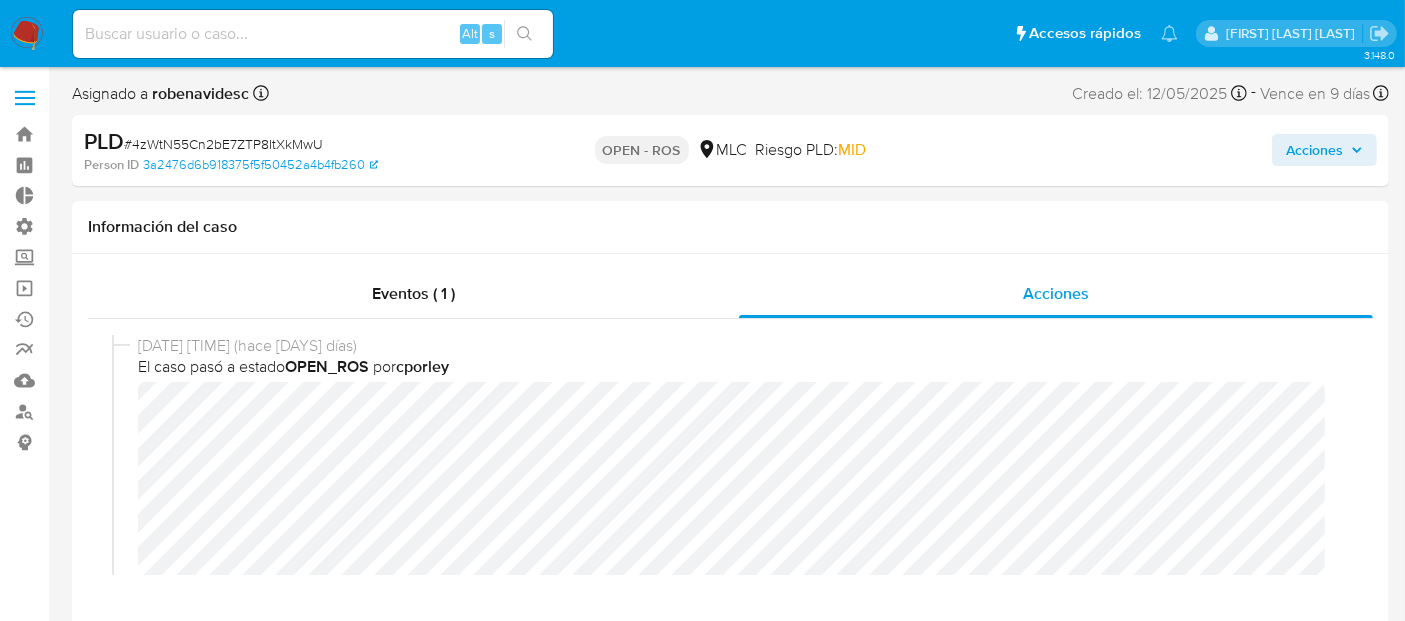 click on "Acciones" at bounding box center (1324, 150) 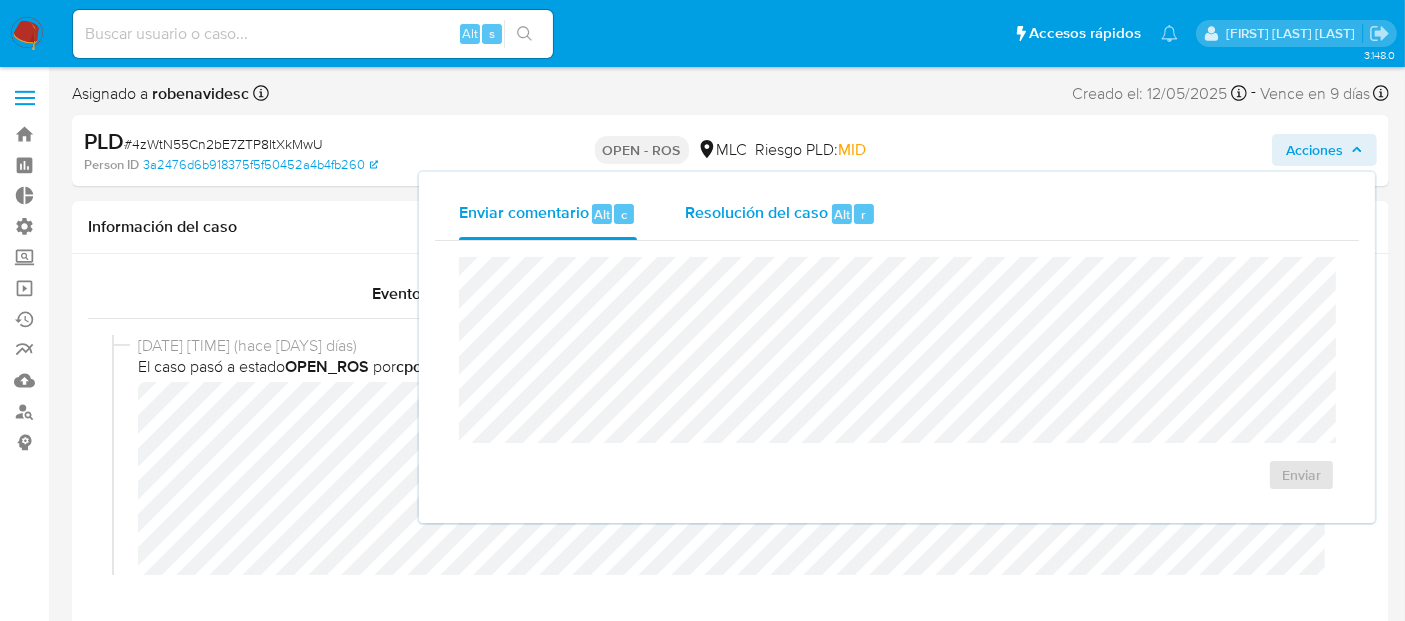 click on "Resolución del caso Alt r" at bounding box center (780, 214) 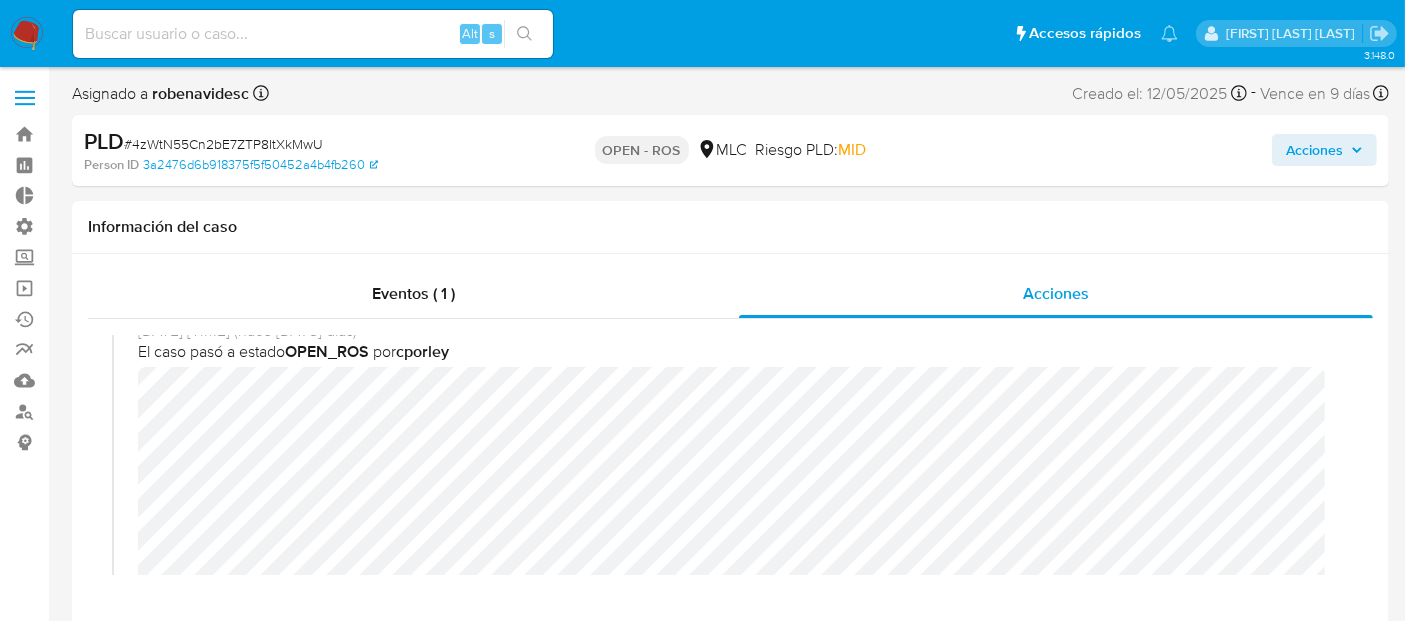scroll, scrollTop: 4, scrollLeft: 0, axis: vertical 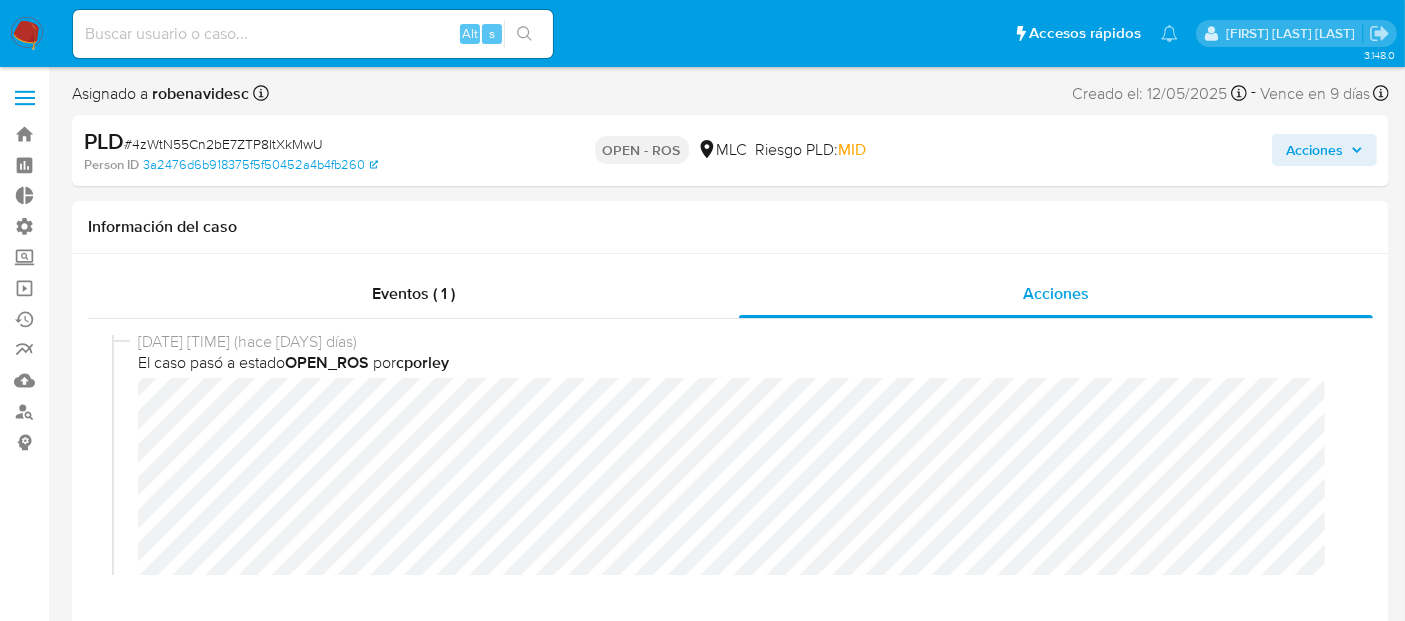 click on "Acciones" at bounding box center [1314, 150] 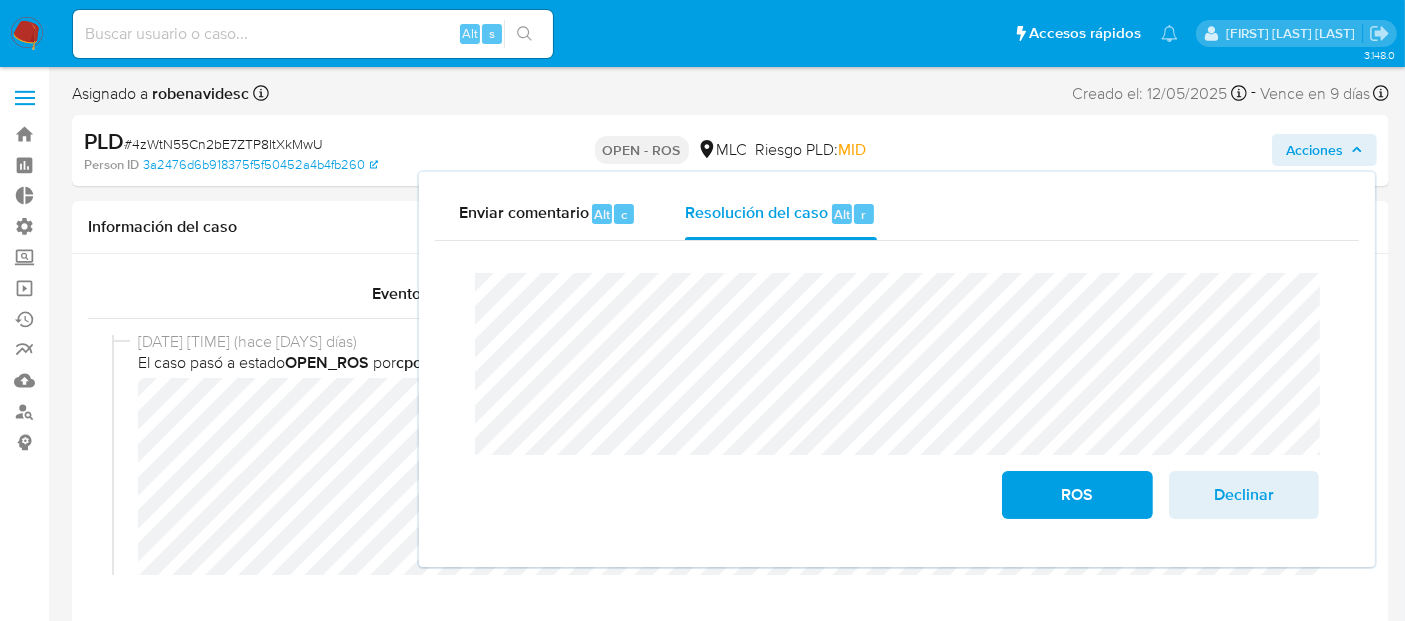 click on "Enviar comentario Alt c Resolución del caso Alt r Cierre de caso ROS Declinar" at bounding box center (897, 369) 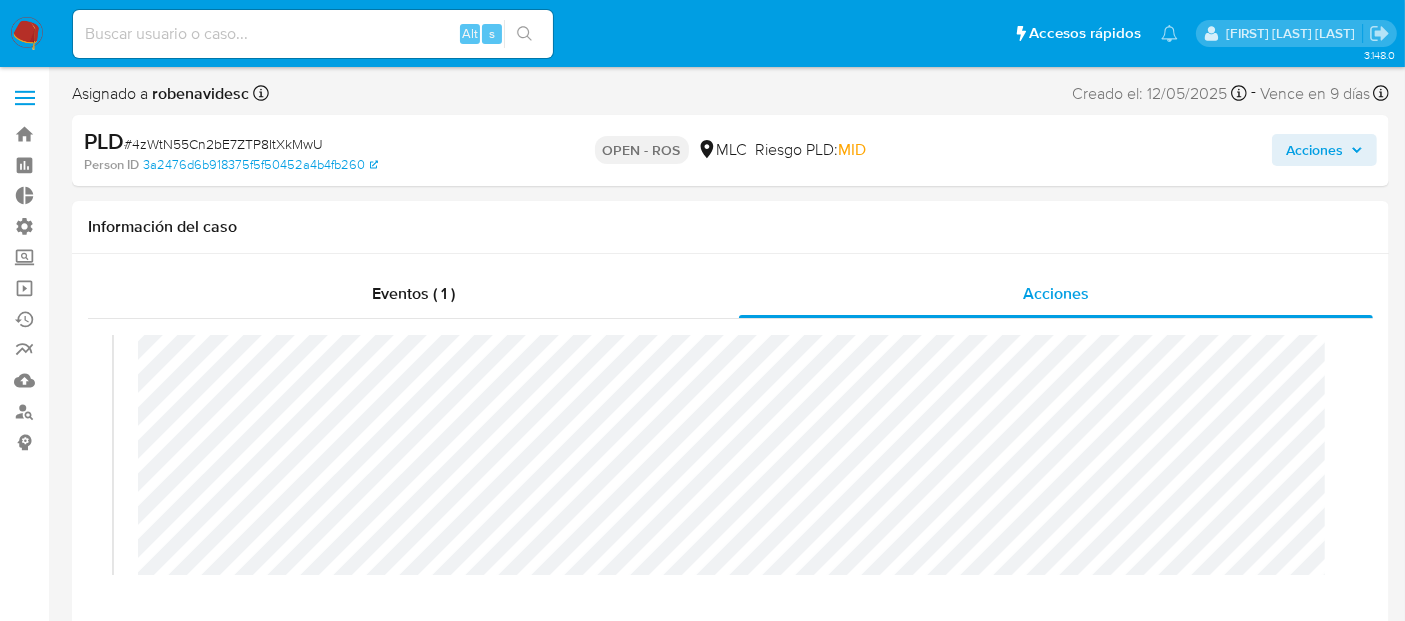 scroll, scrollTop: 73, scrollLeft: 0, axis: vertical 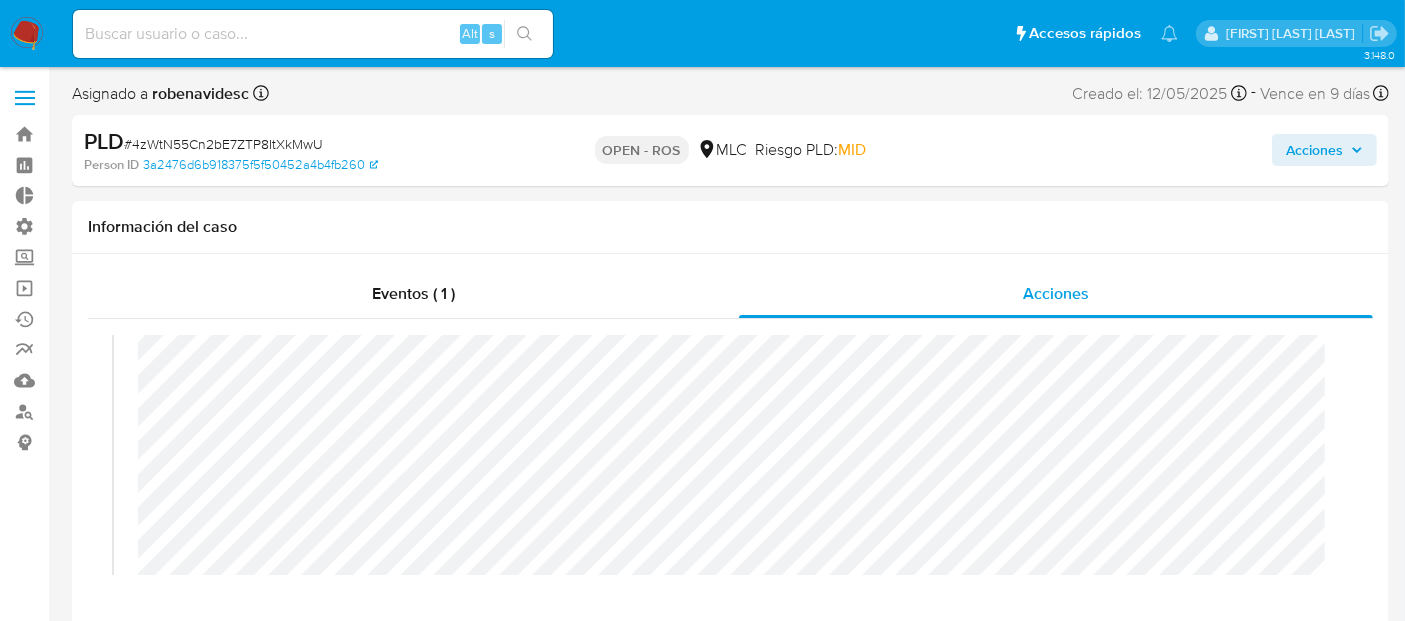 click on "Acciones" at bounding box center [1314, 150] 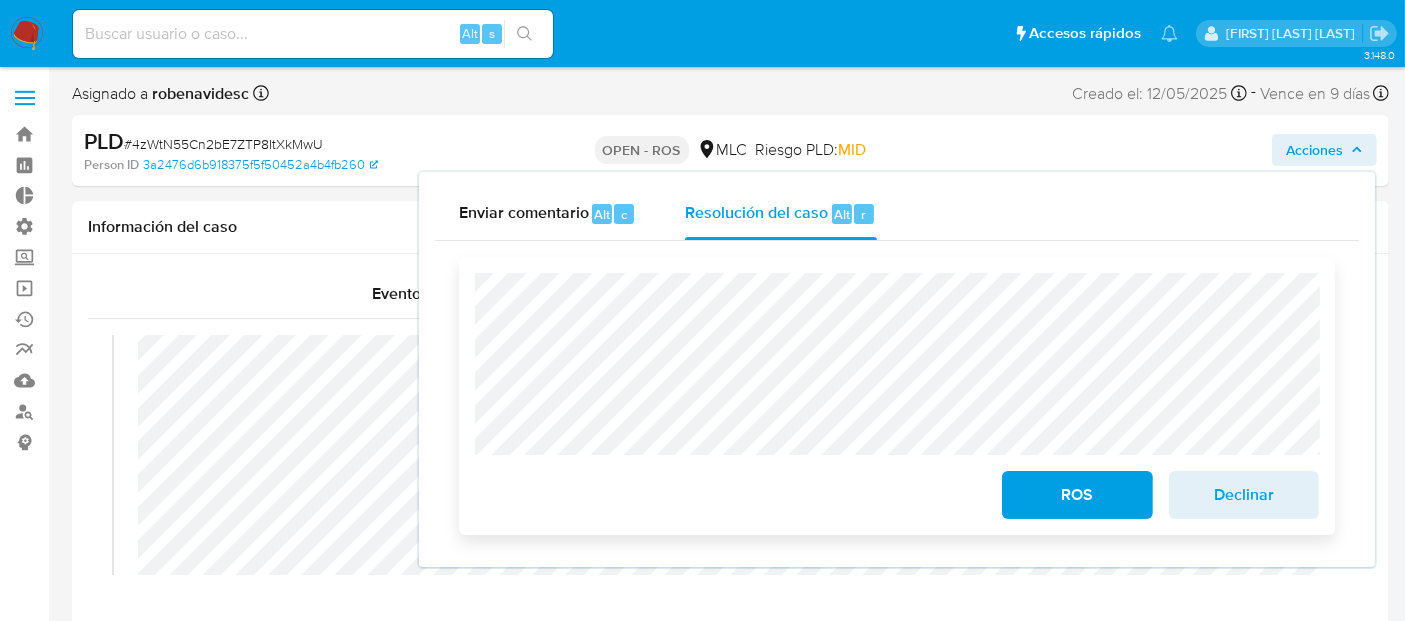 click on "ROS" at bounding box center (1077, 495) 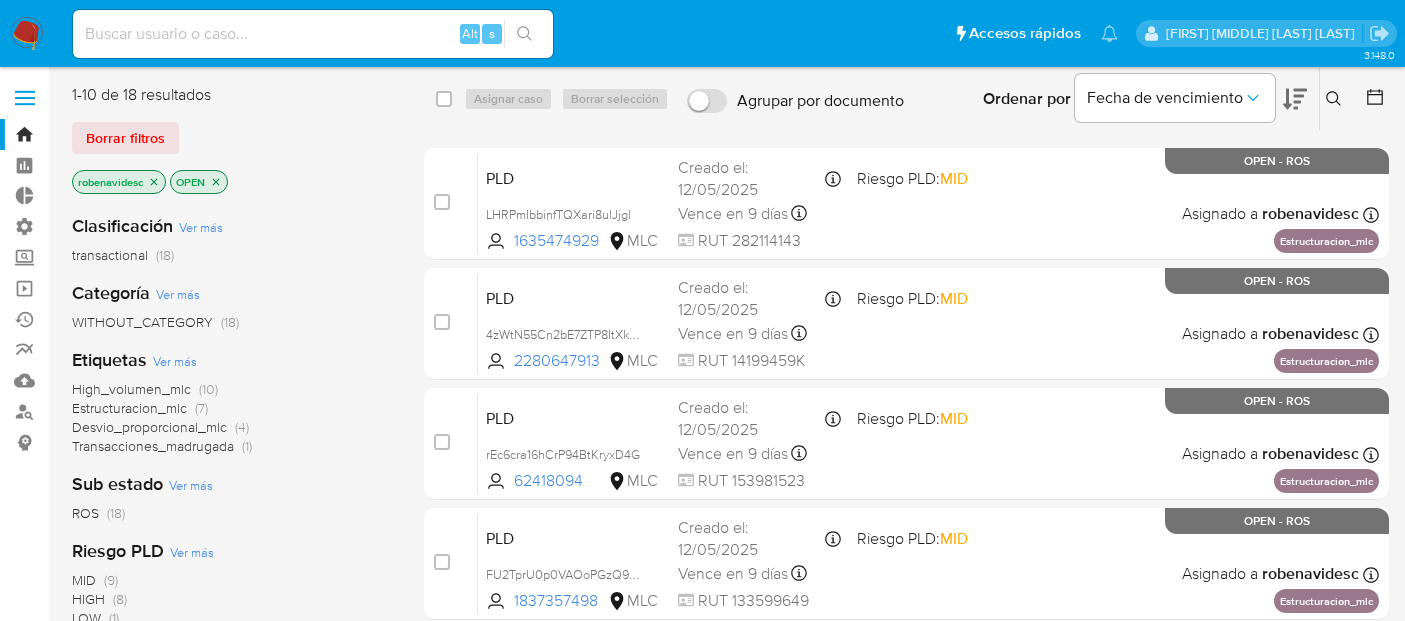scroll, scrollTop: 0, scrollLeft: 0, axis: both 